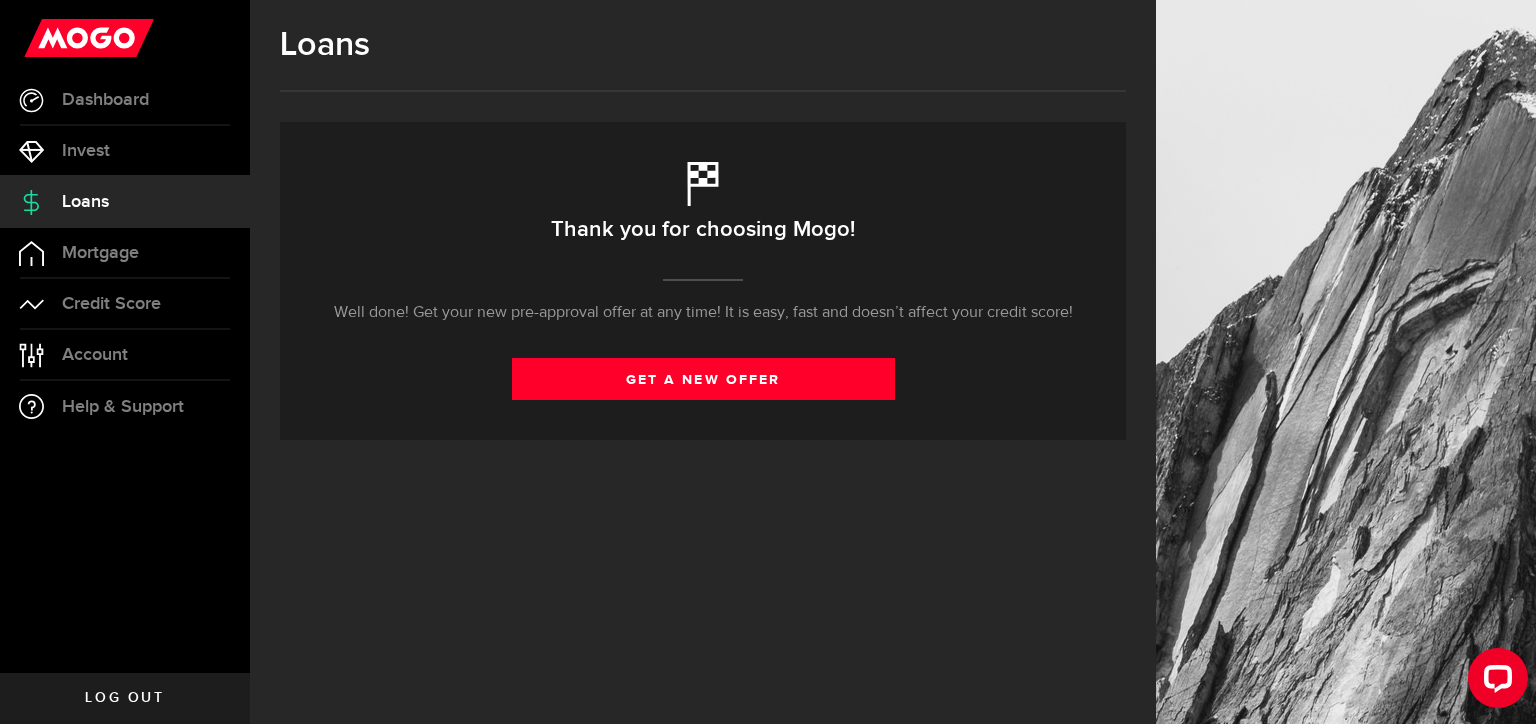scroll, scrollTop: 0, scrollLeft: 0, axis: both 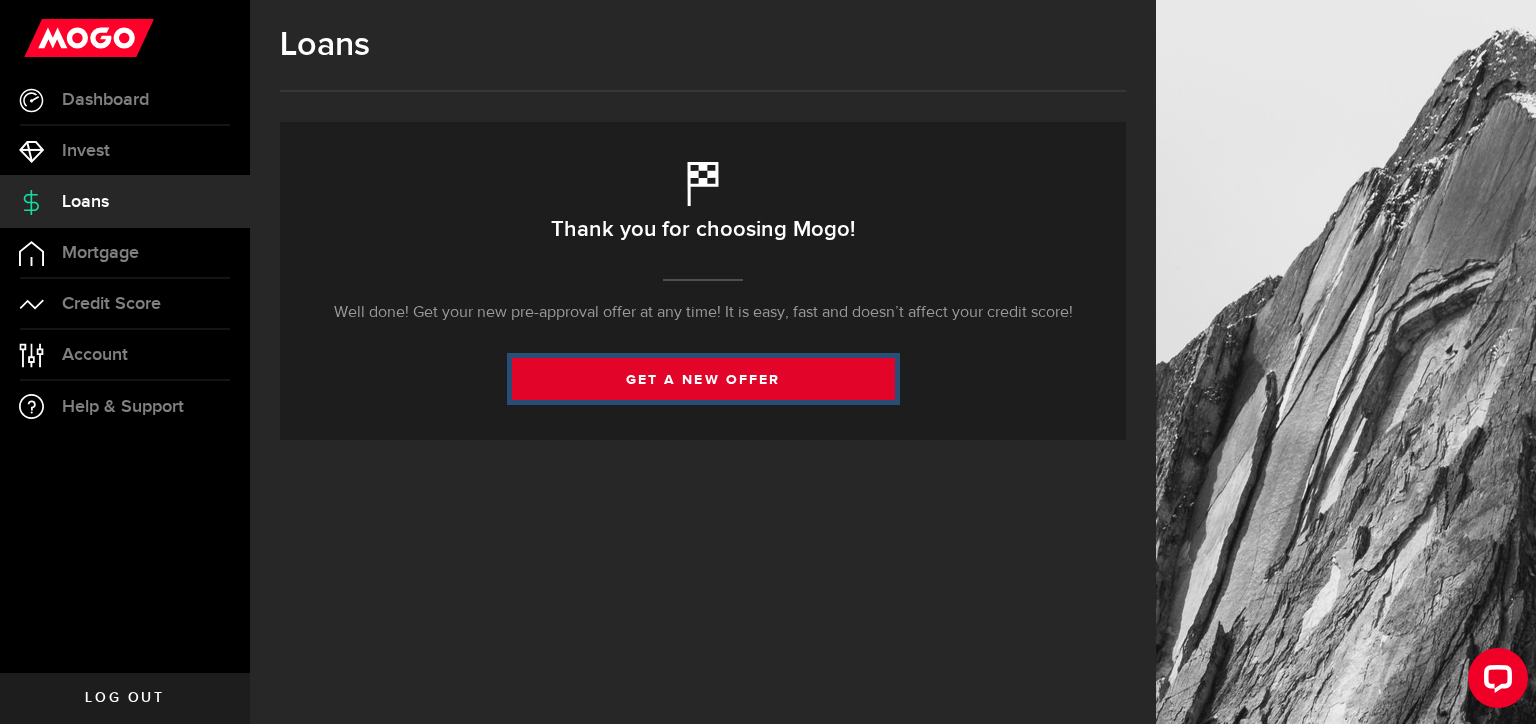click on "get a new offer" at bounding box center (703, 379) 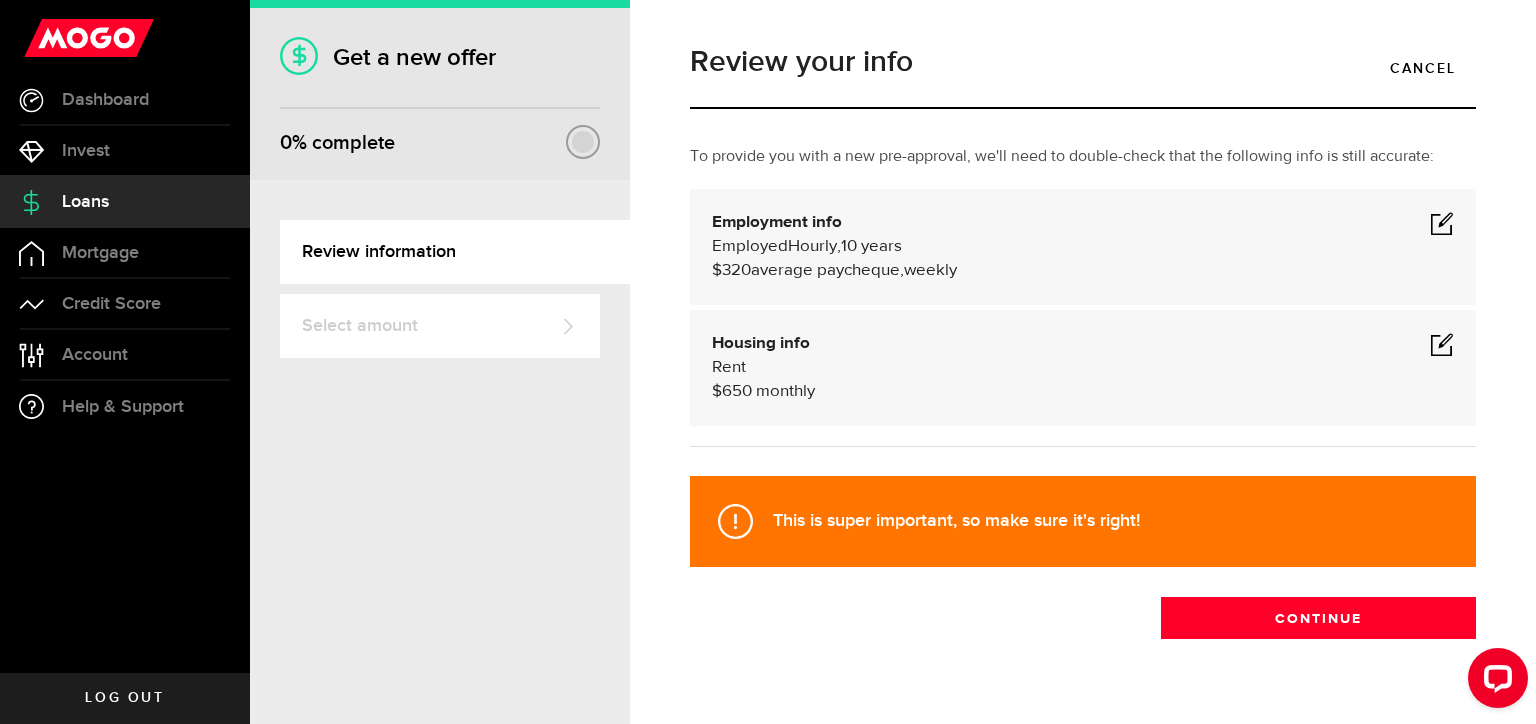 click at bounding box center [1442, 344] 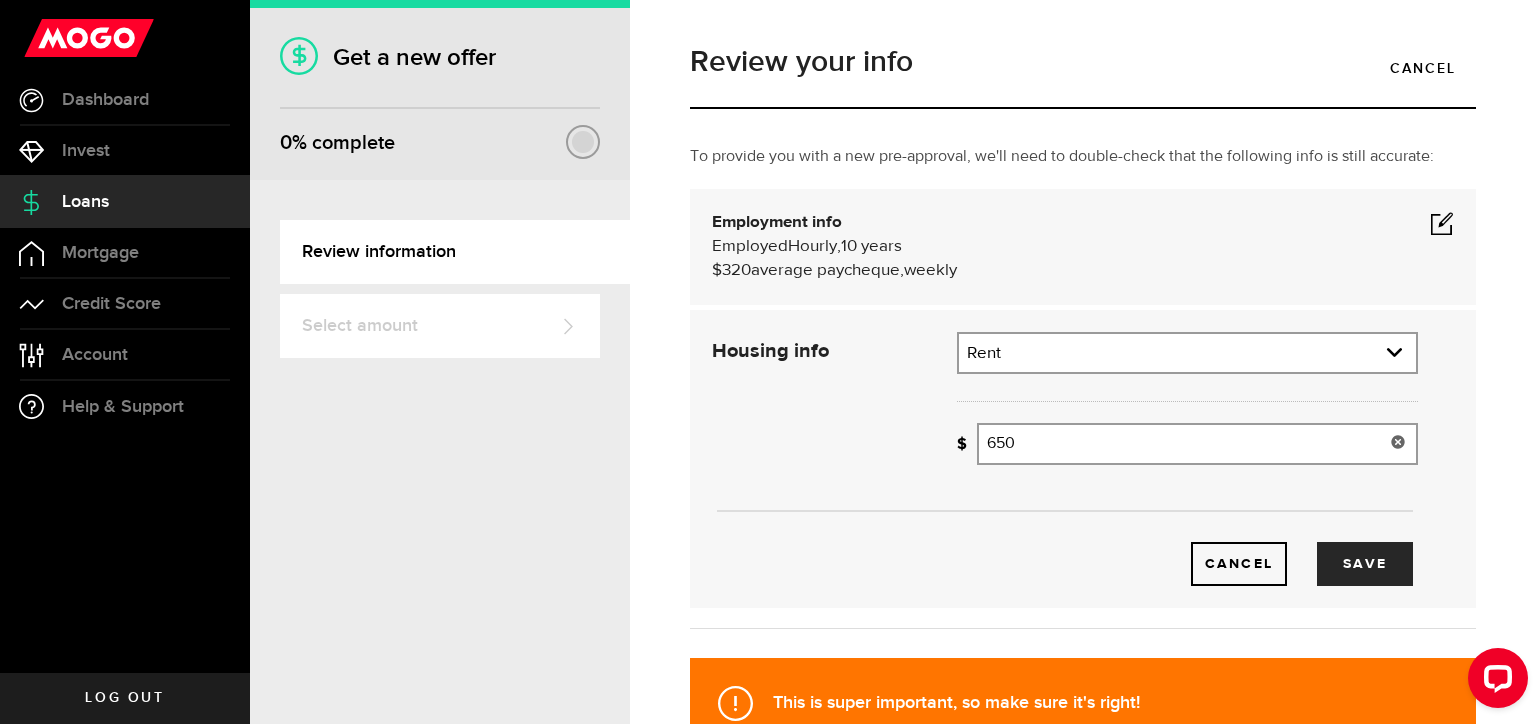 click on "650" at bounding box center (1197, 444) 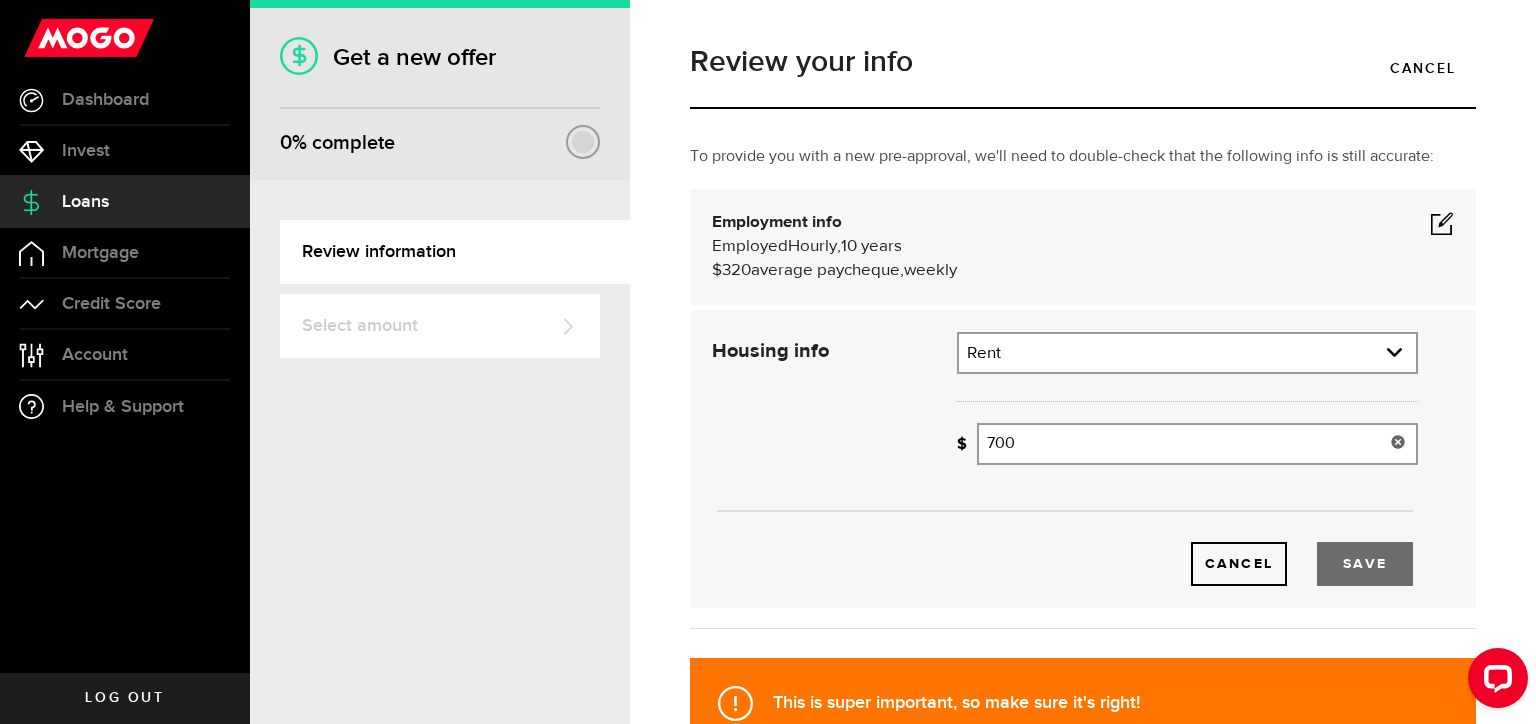 type on "700" 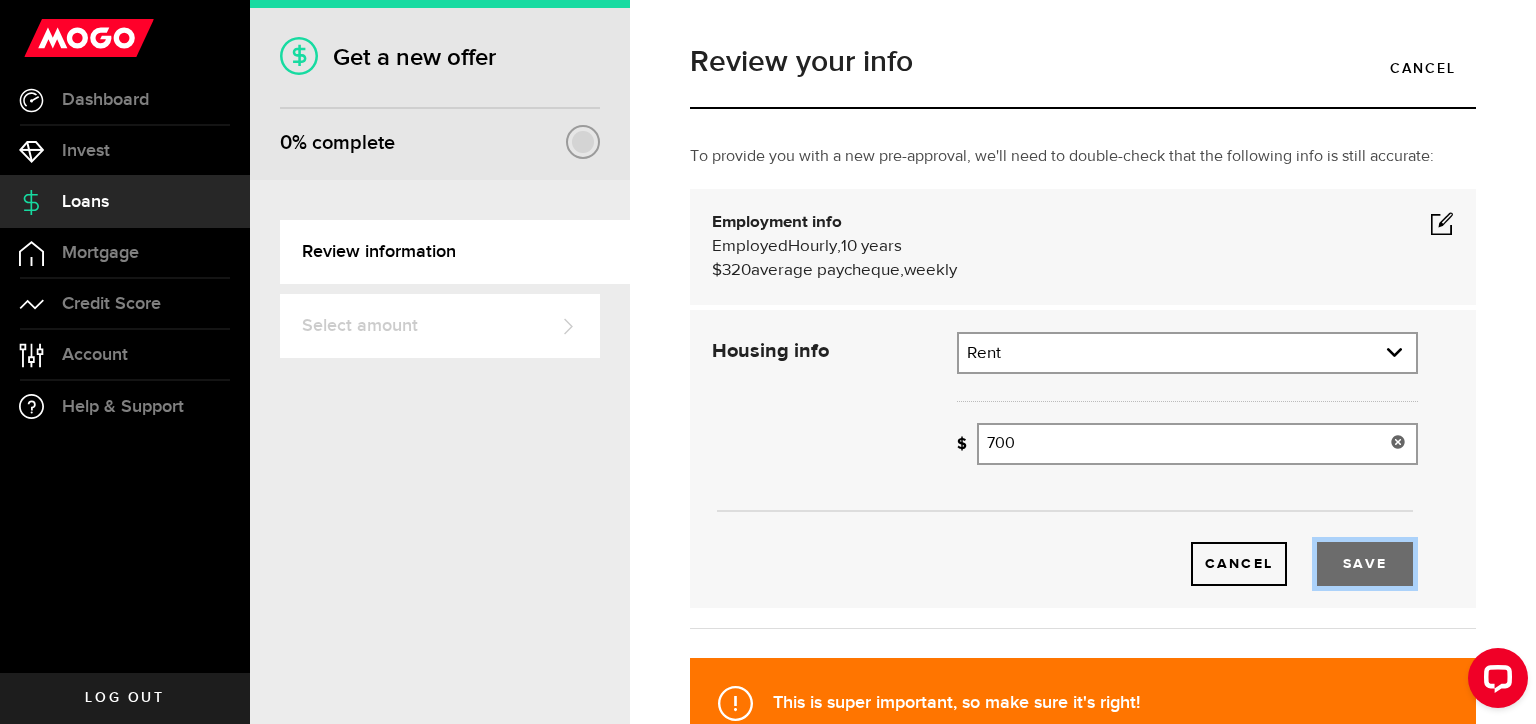 click on "Save" at bounding box center [1365, 564] 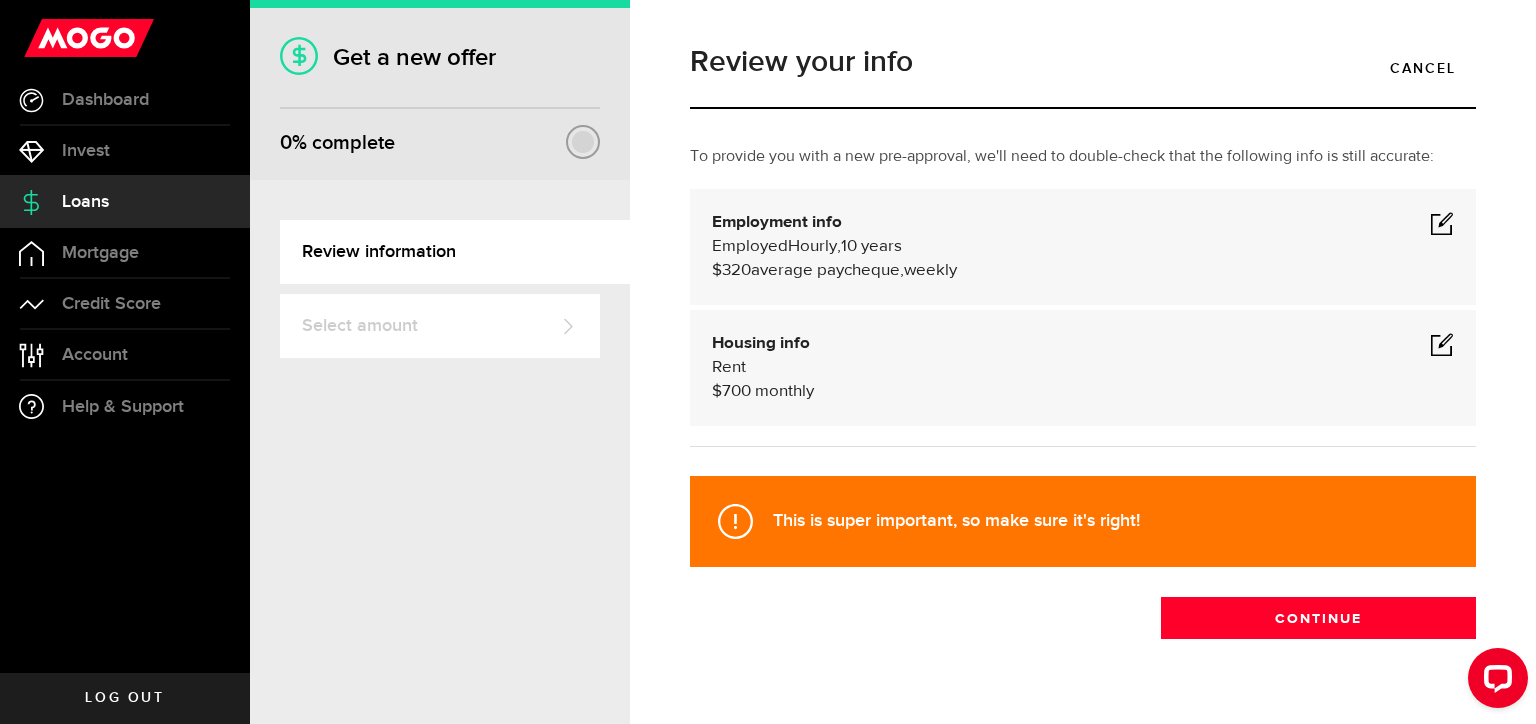 click at bounding box center [1442, 223] 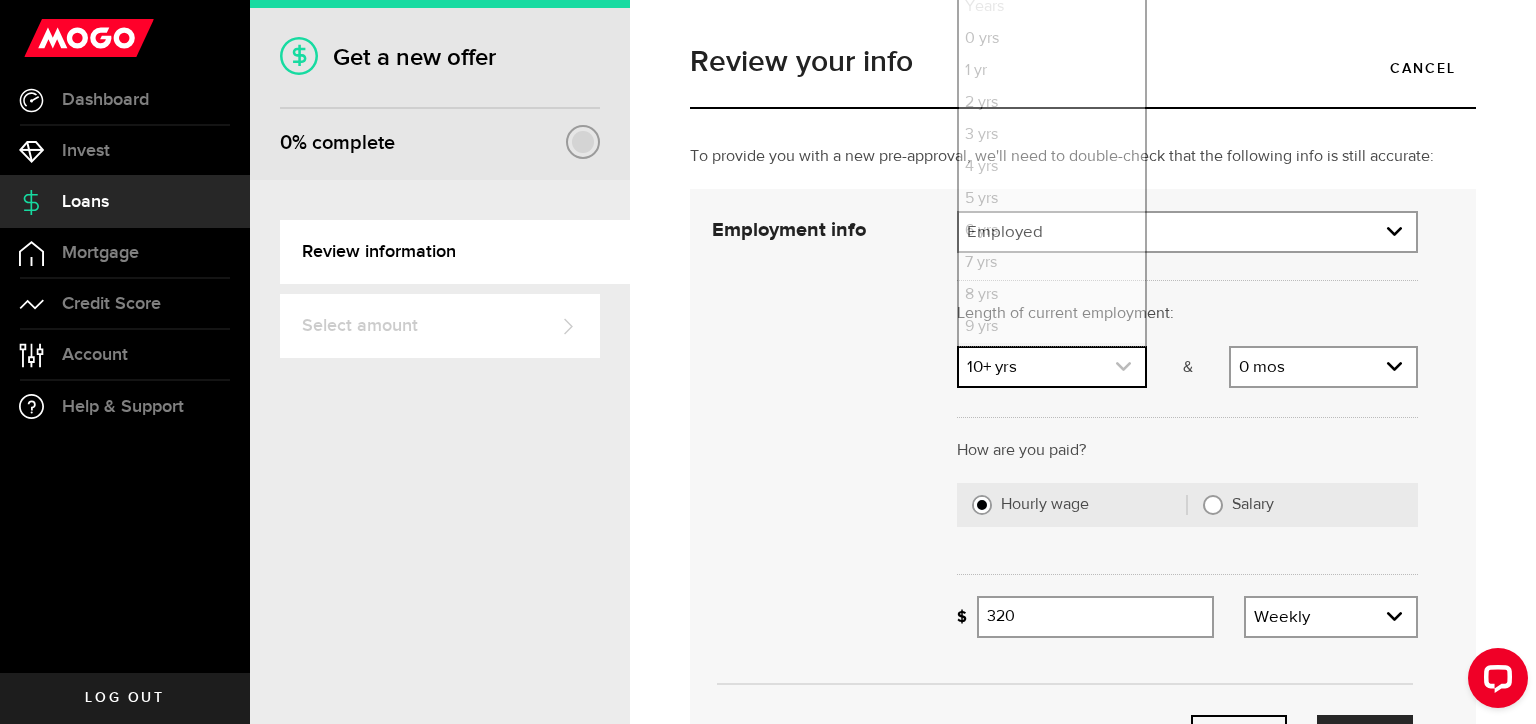 click 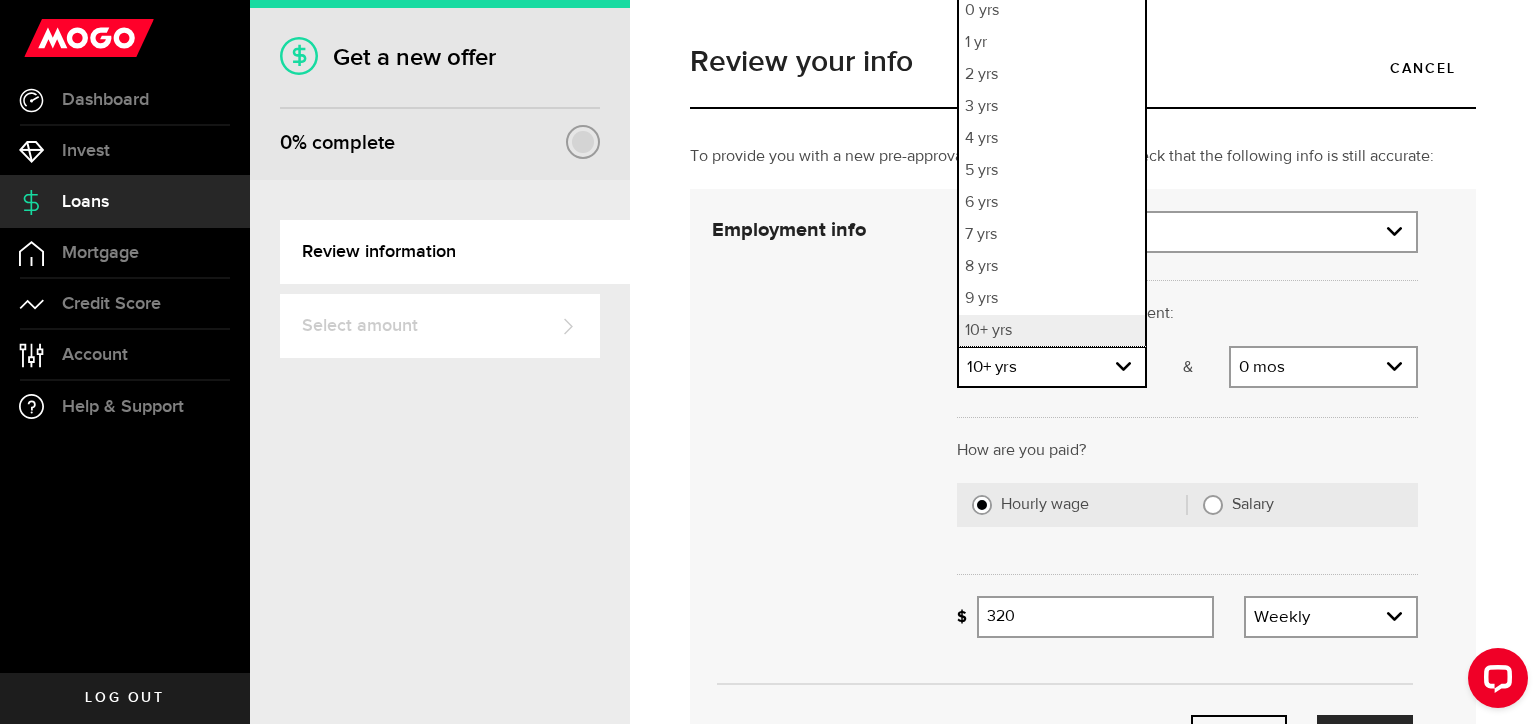 click at bounding box center [1187, 414] 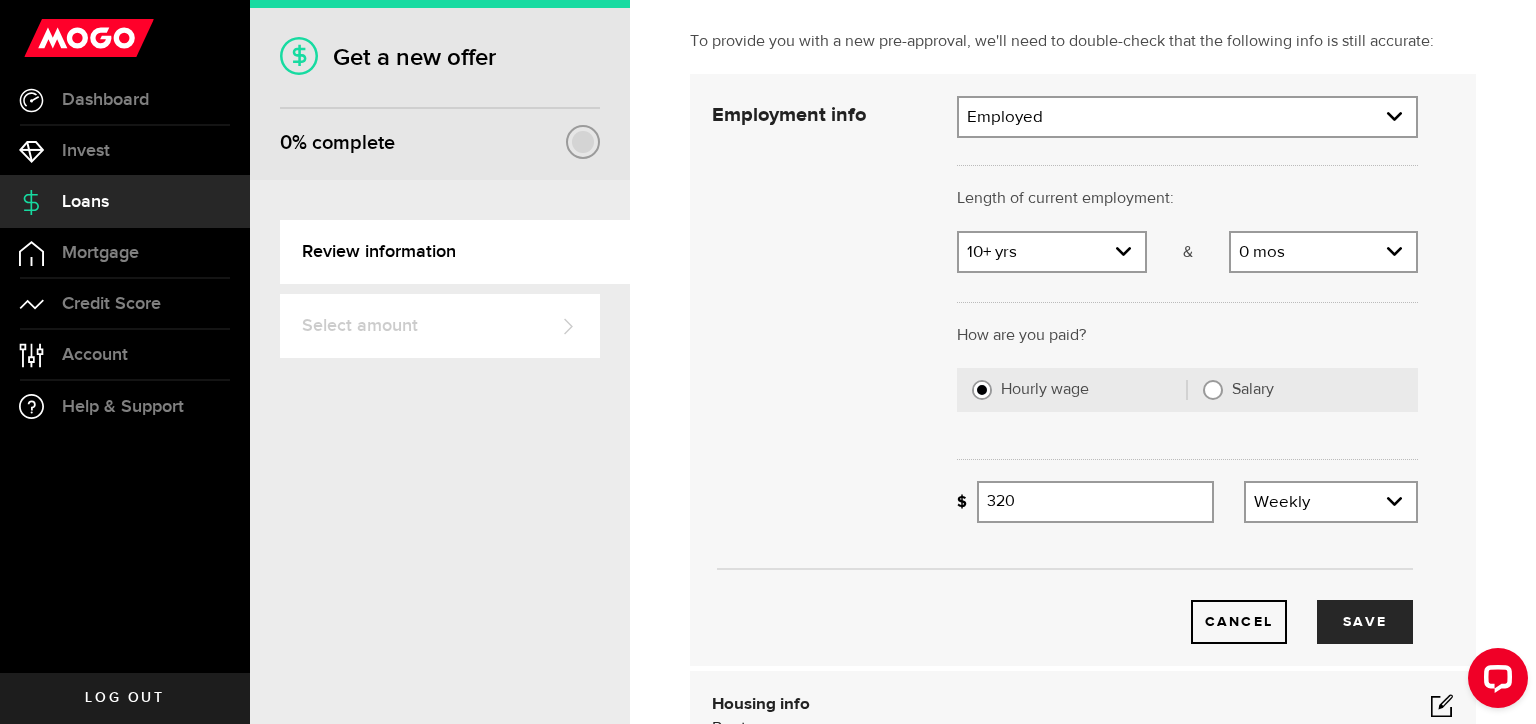 scroll, scrollTop: 230, scrollLeft: 0, axis: vertical 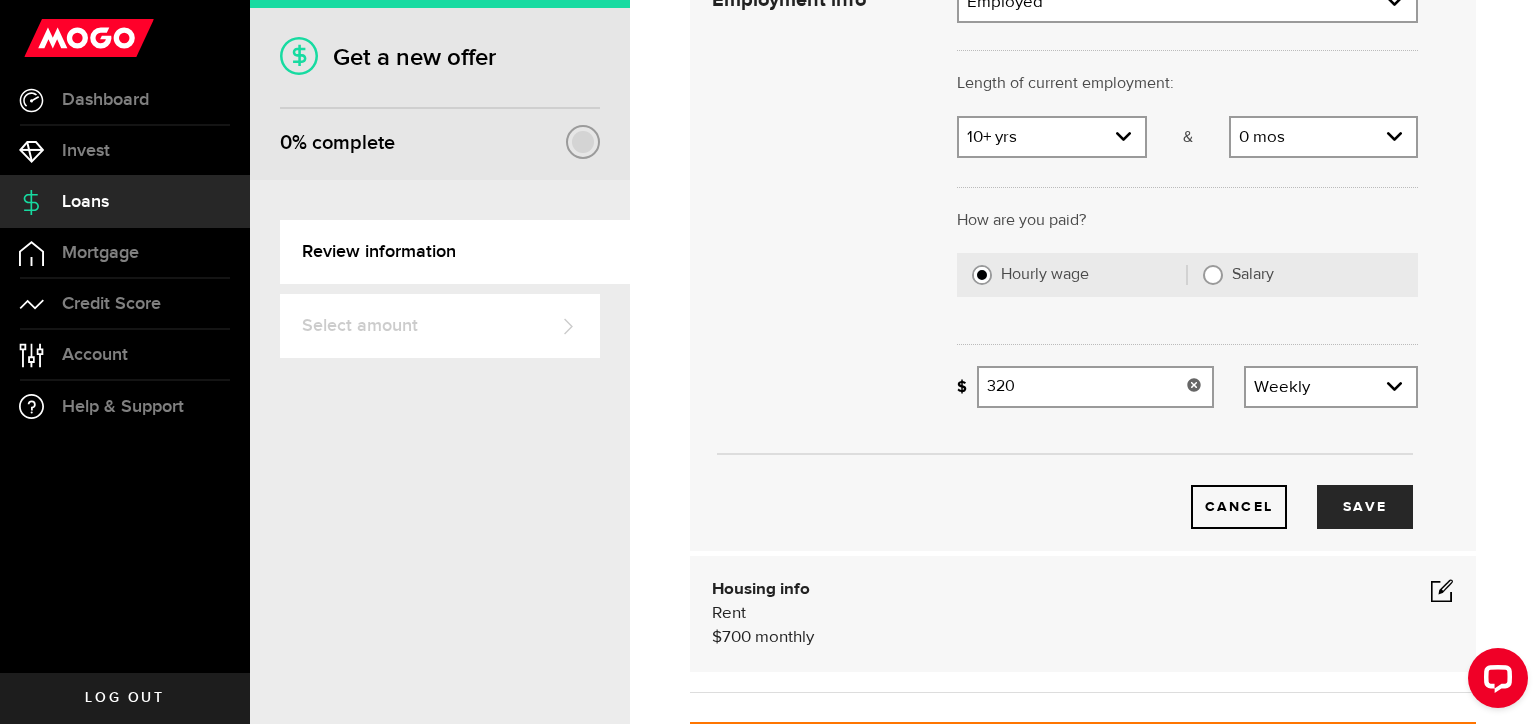 drag, startPoint x: 1046, startPoint y: 419, endPoint x: 966, endPoint y: 420, distance: 80.00625 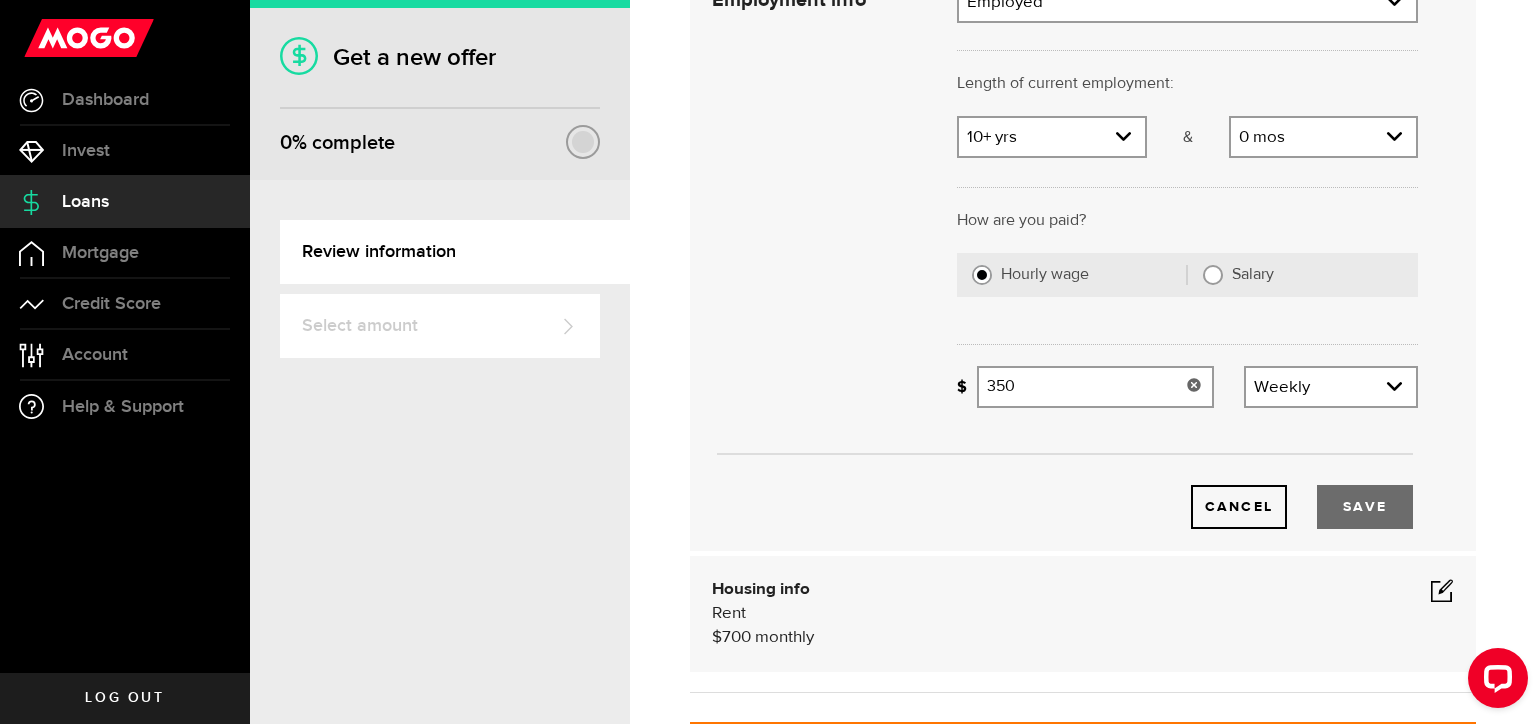 type on "350" 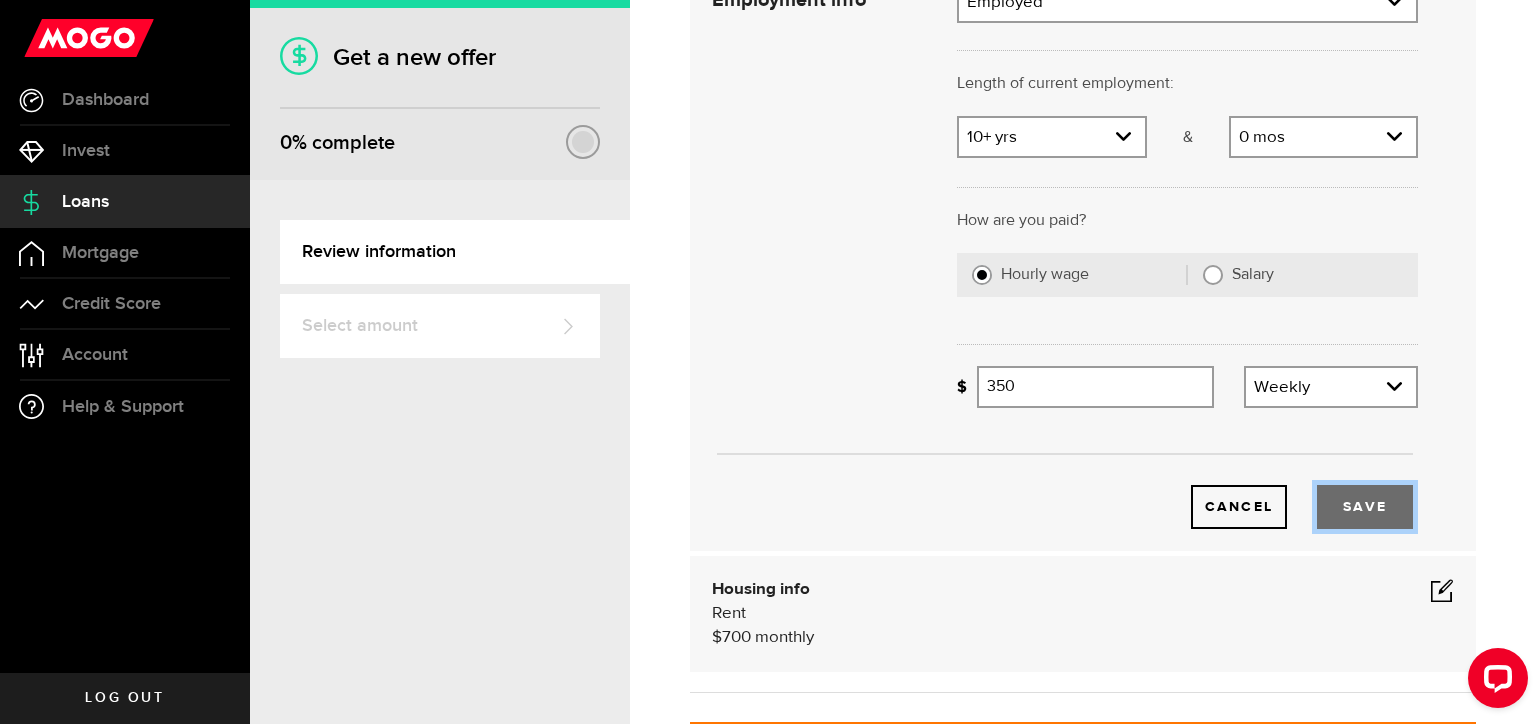 click on "Save" at bounding box center [1365, 507] 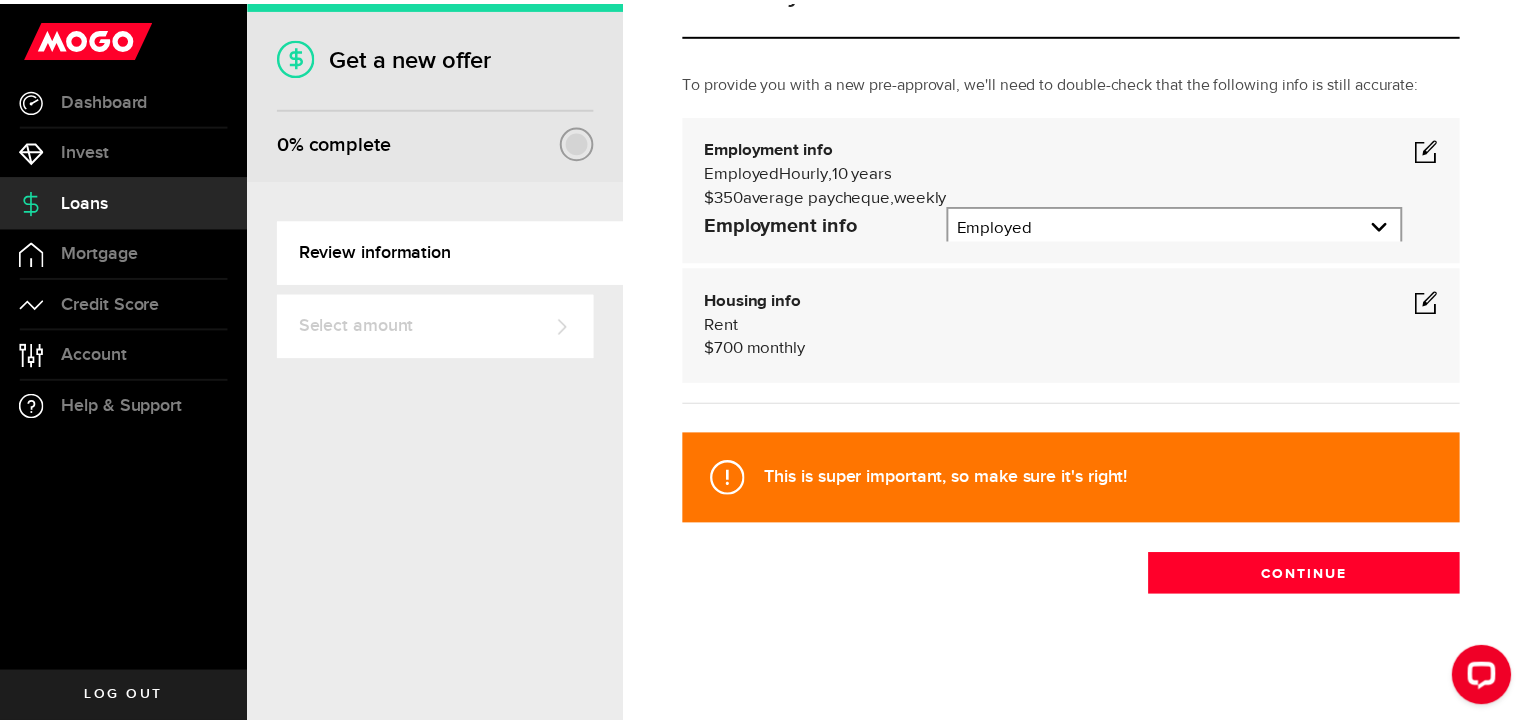 scroll, scrollTop: 78, scrollLeft: 0, axis: vertical 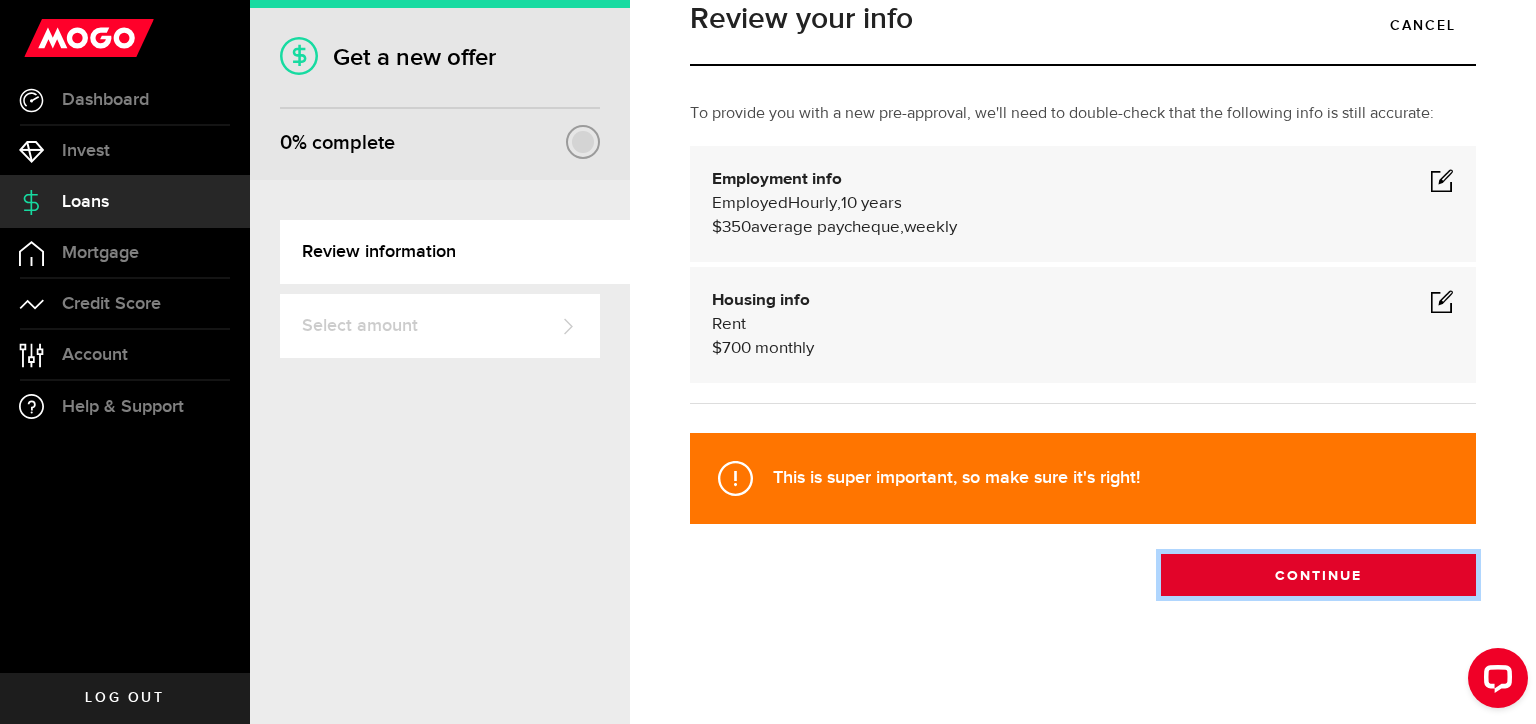 click on "Continue" at bounding box center (1318, 575) 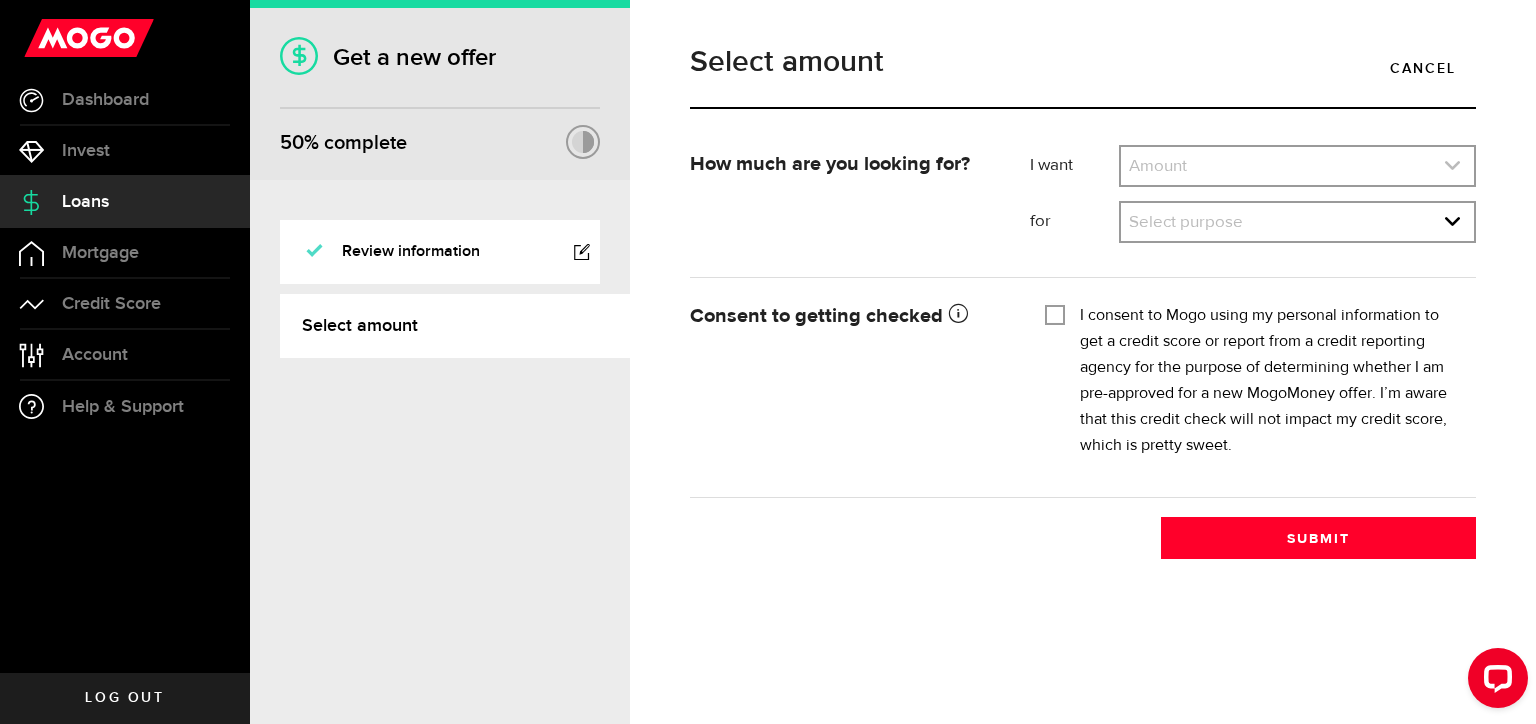 click 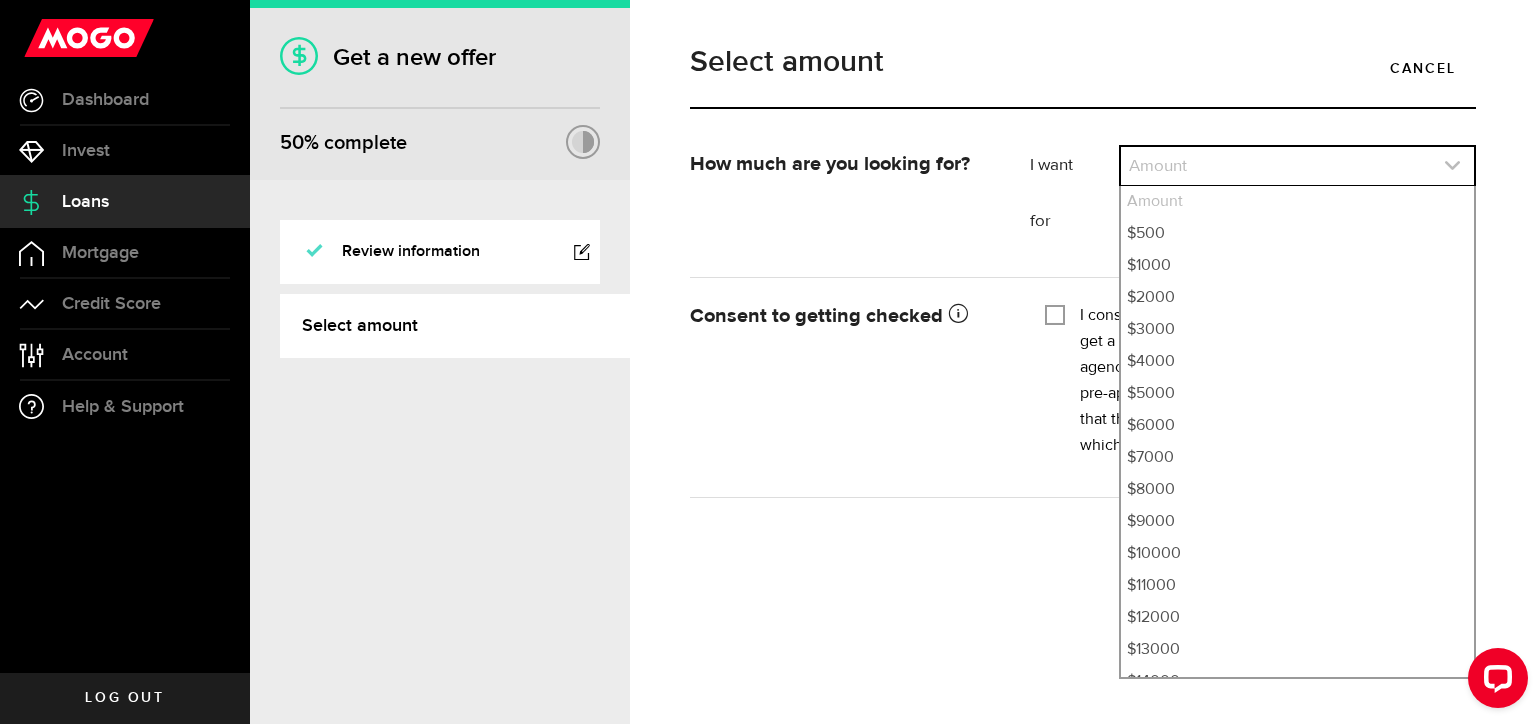 click 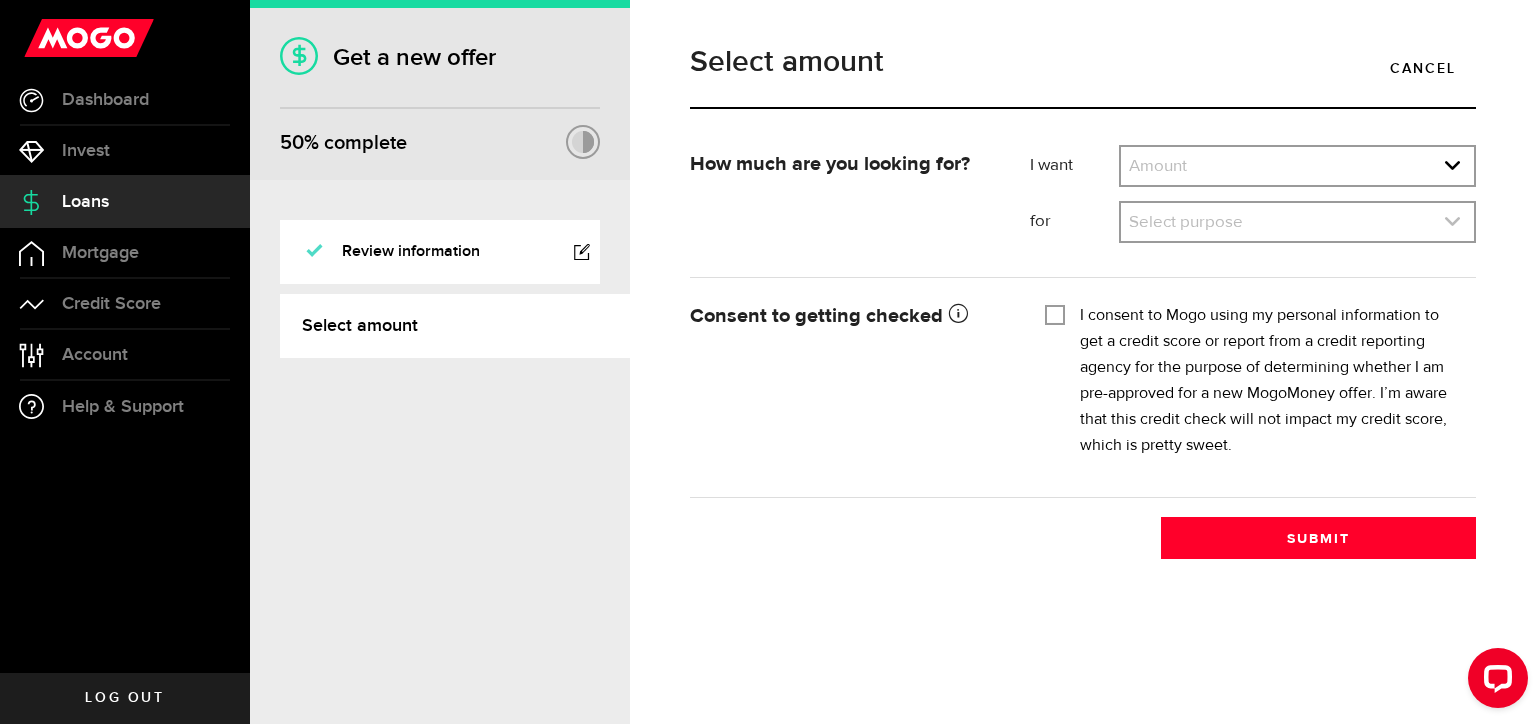 click at bounding box center [1297, 222] 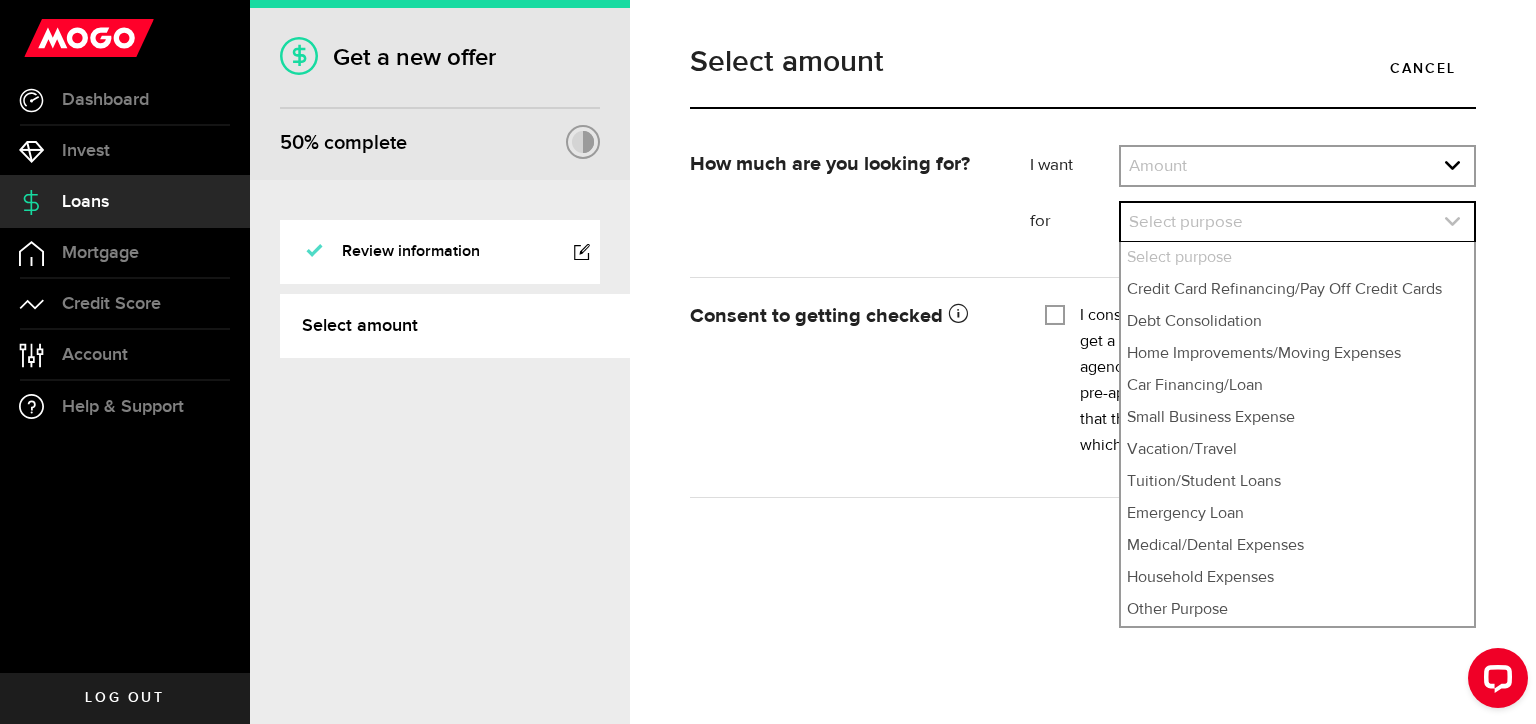 click at bounding box center (1297, 222) 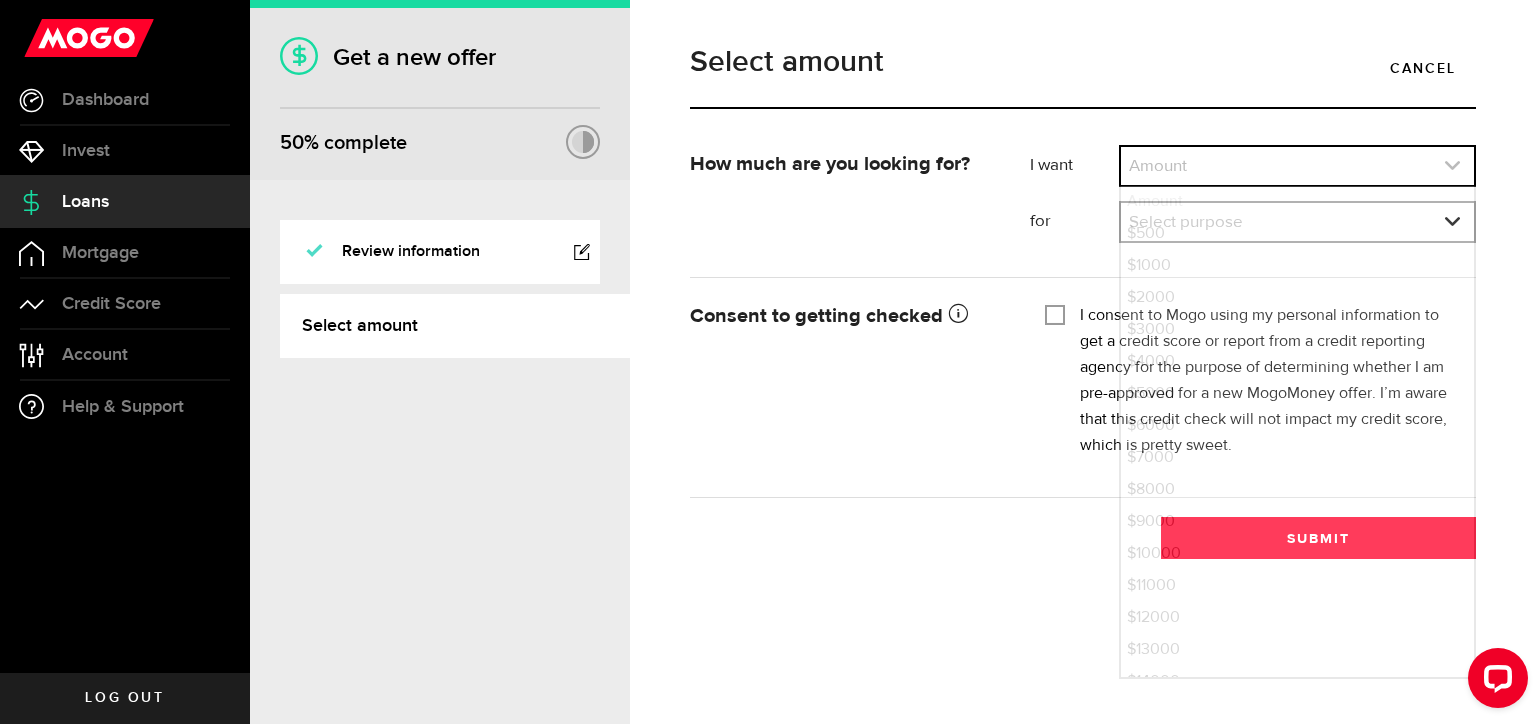 click at bounding box center [1297, 166] 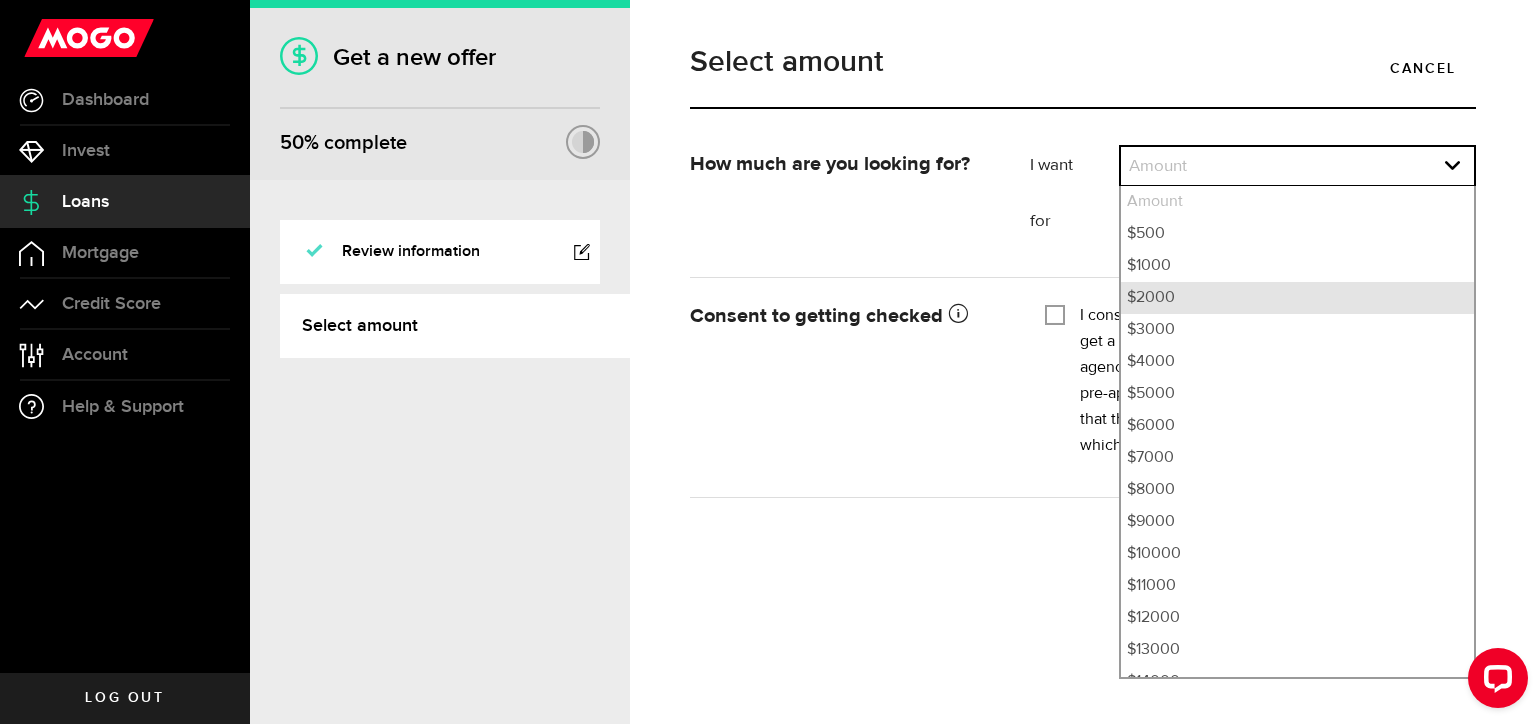 click on "$2000" at bounding box center (1297, 298) 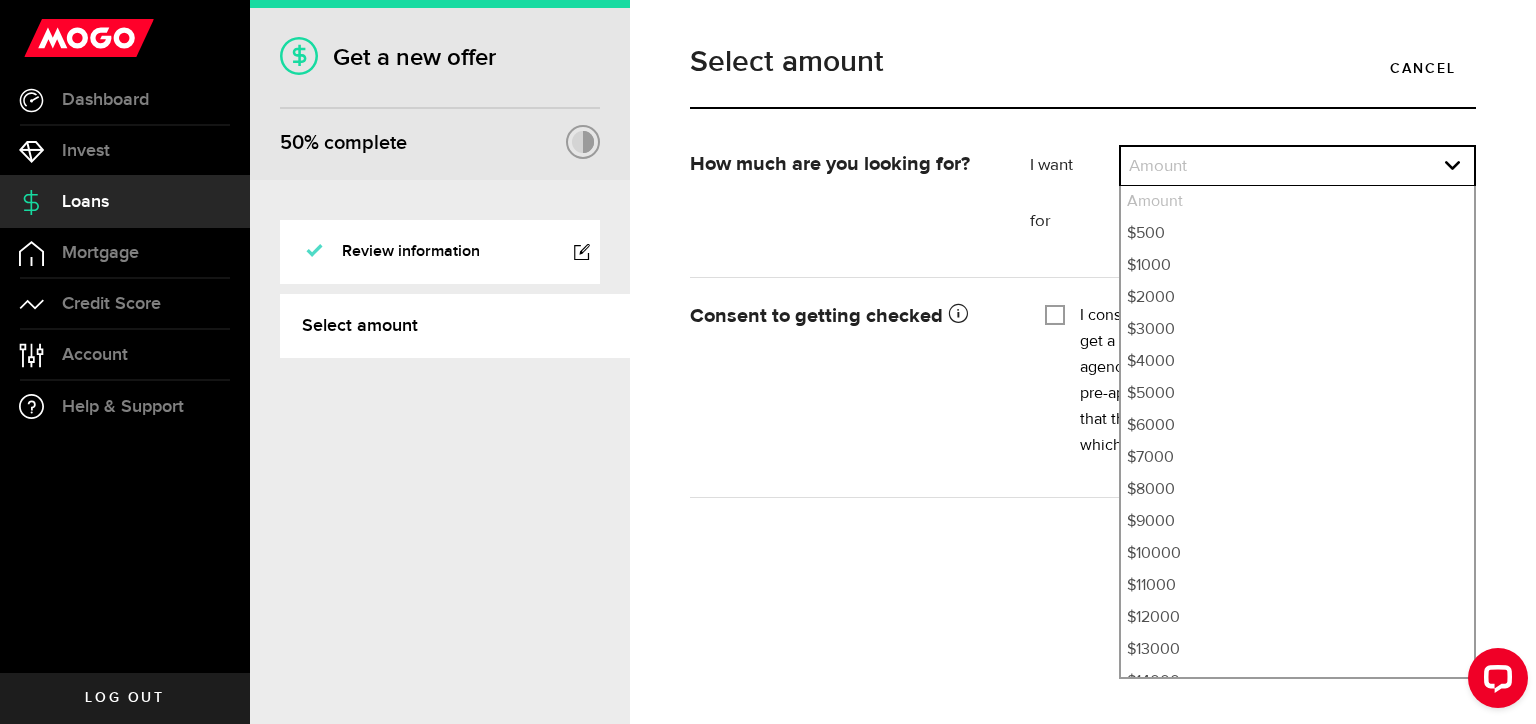 select on "2000" 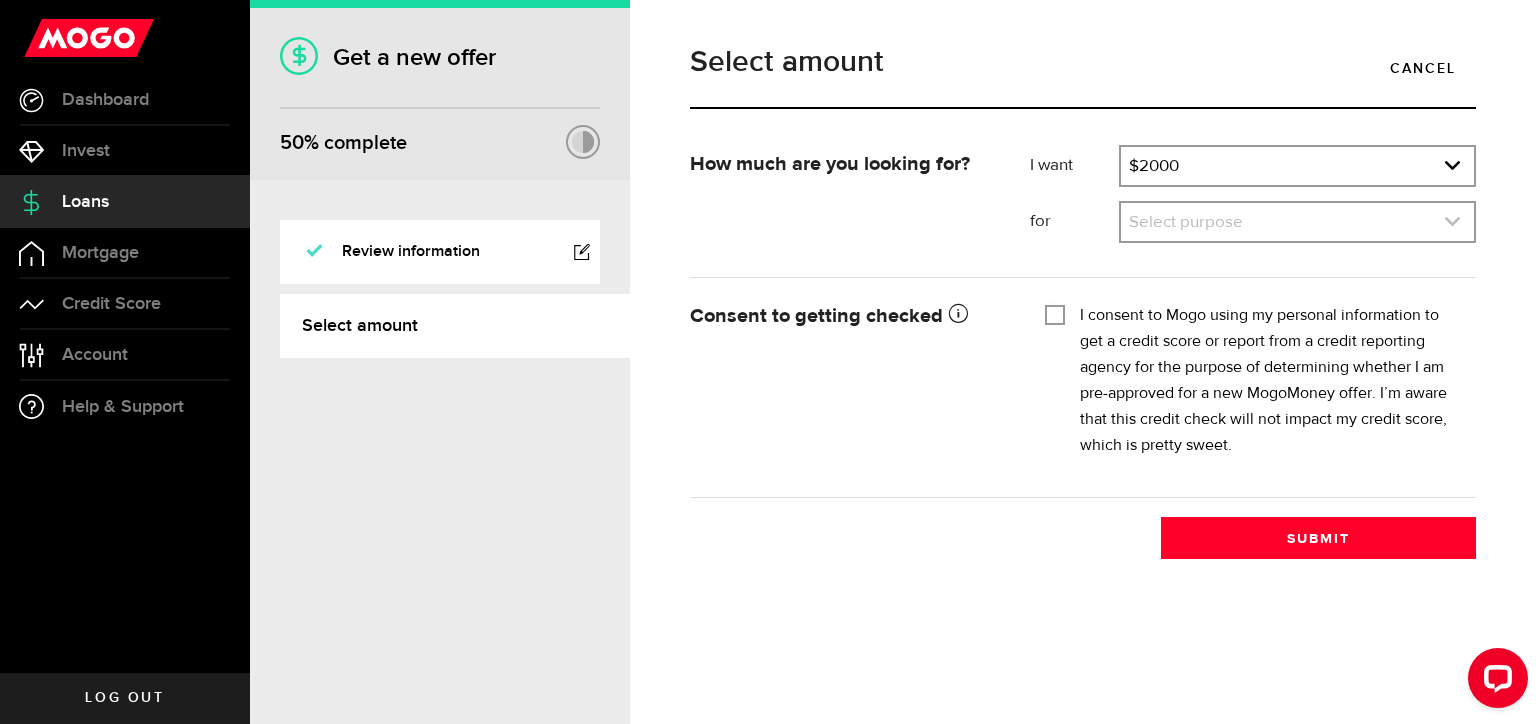 click 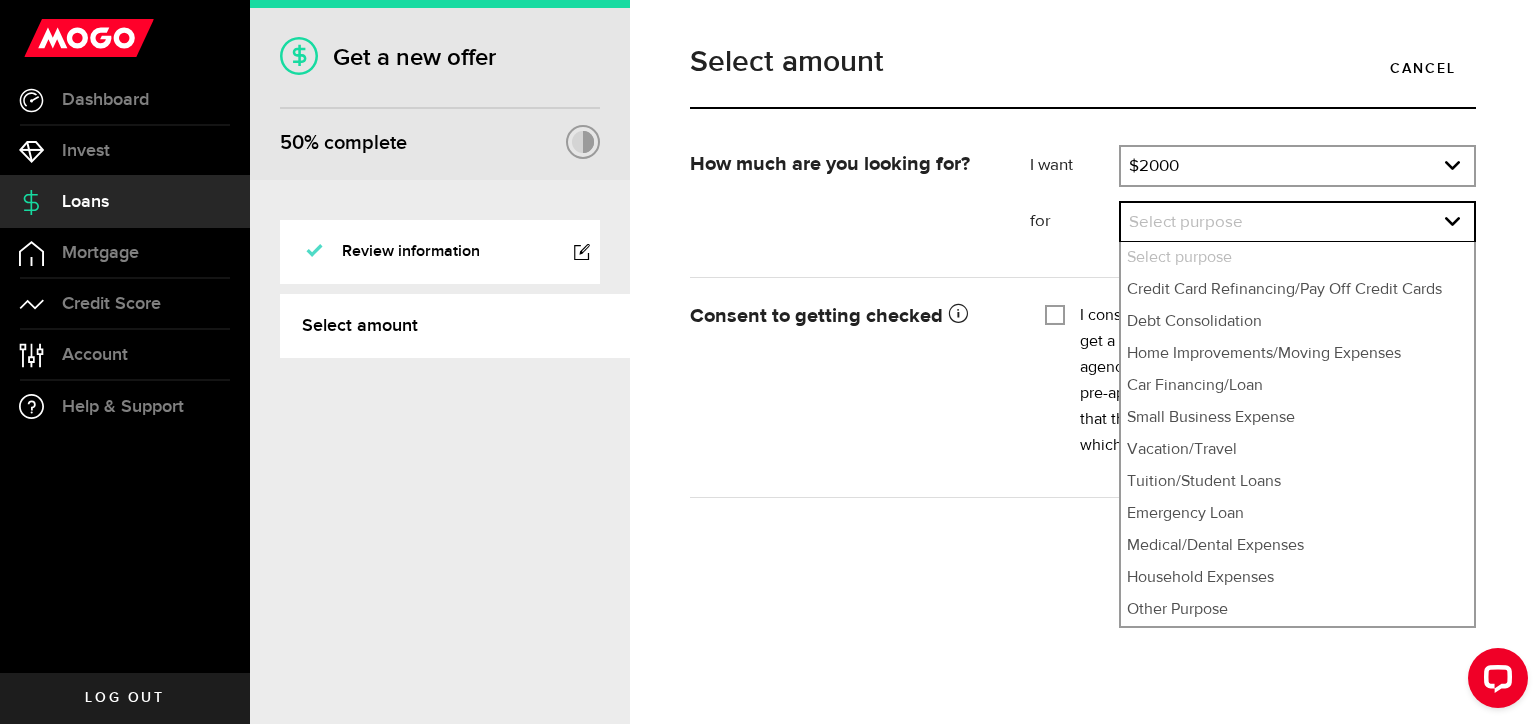 click on "Select amount Cancel How much are you looking for? I want Amount How much credit would you like? $2000 Amount $500 $1000 $2000 $3000 $4000 $5000 $6000 $7000 $8000 $9000 $10000 $11000 $12000 $13000 $14000 $15000 $16000 $17000 $18000 $19000 $20000 $21000 $22000 $23000 $24000 $25000 $26000 $27000 $28000 $29000 $30000 $31000 $32000 $33000 $34000 $35000 Amount $500 $1000 $2000 $3000 $4000 $5000 $6000 $7000 $8000 $9000 $10000 $11000 $12000 $13000 $14000 $15000 $16000 $17000 $18000 $19000 $20000 $21000 $22000 $23000 $24000 $25000 $26000 $27000 $28000 $29000 $30000 $31000 $32000 $33000 $34000 $35000 for Select purpose What would you be using it for? Select purpose Select purpose Credit Card Refinancing/Pay Off Credit Cards Debt Consolidation Home Improvements/Moving Expenses Car Financing/Loan Small Business Expense Vacation/Travel Tuition/Student Loans Emergency Loan Medical/Dental Expenses Household Expenses Other Purpose Select purpose Credit Card Refinancing/Pay Off Credit Cards Debt Consolidation Vacation/Travel" at bounding box center (1083, 362) 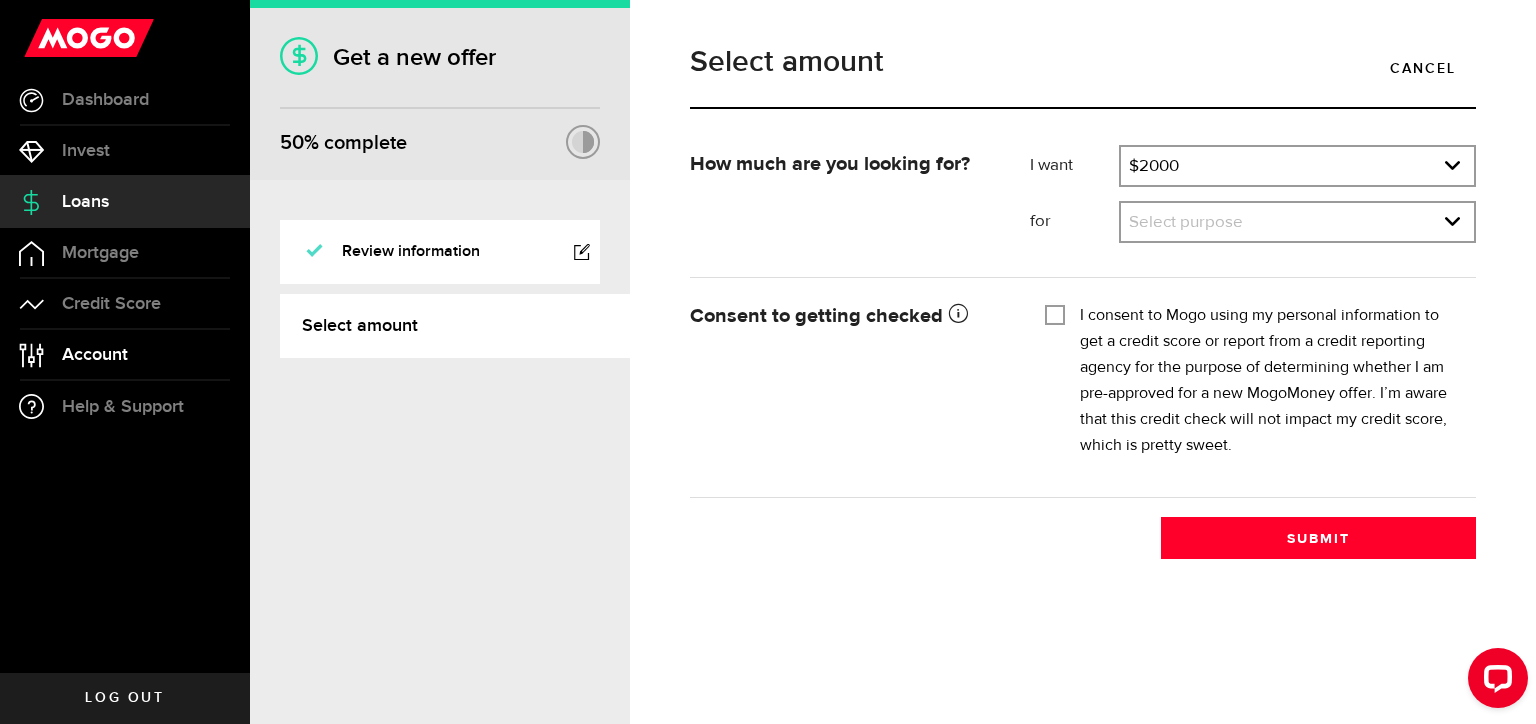 click on "Account Compte" at bounding box center (125, 355) 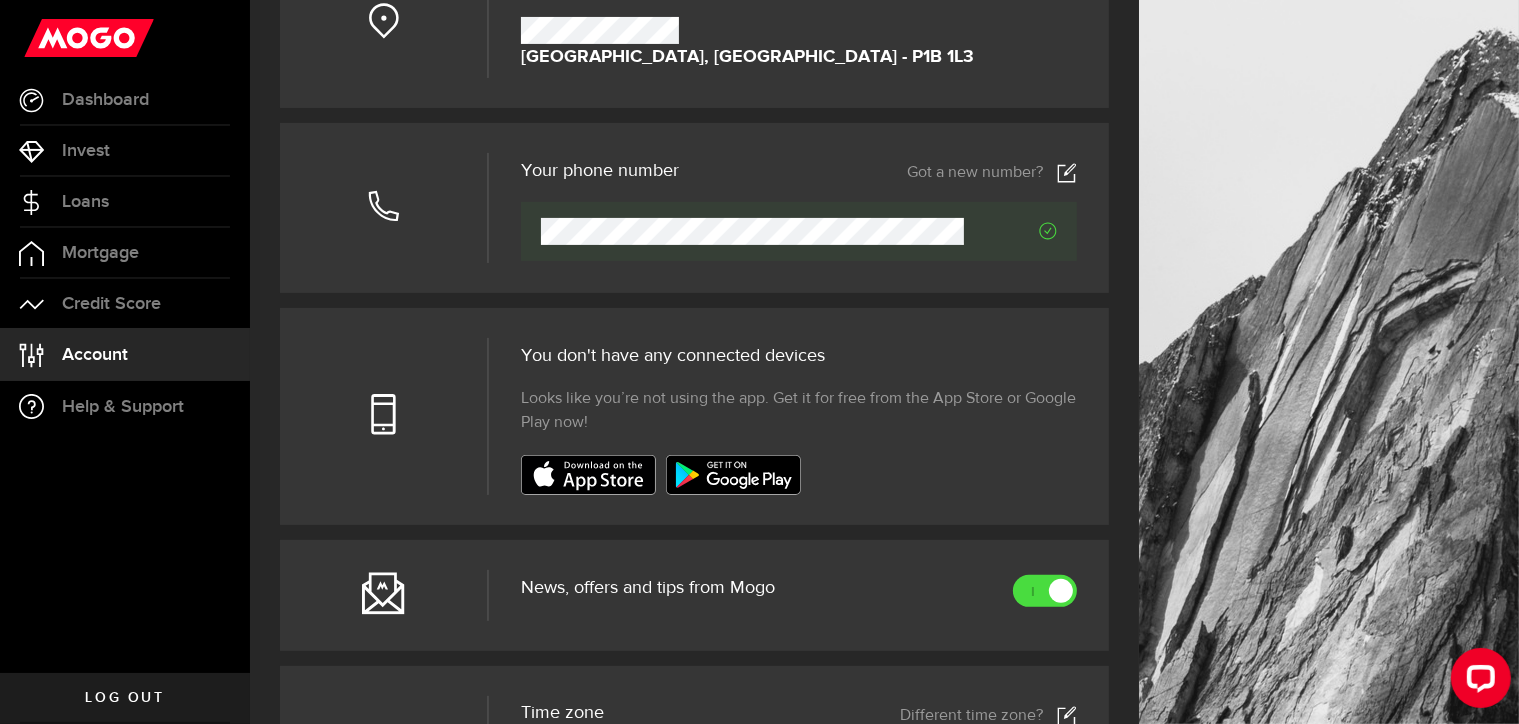 scroll, scrollTop: 0, scrollLeft: 0, axis: both 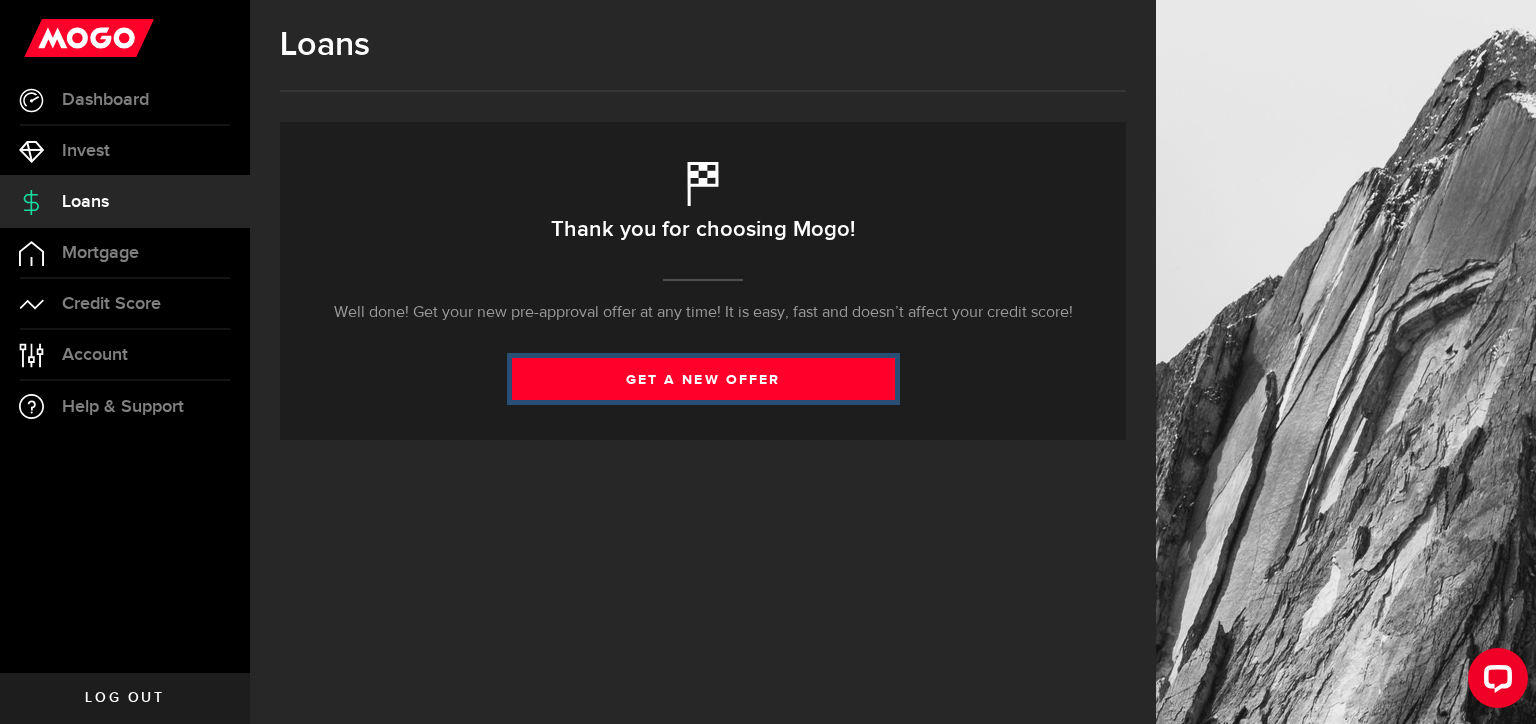 click on "get a new offer" at bounding box center (703, 379) 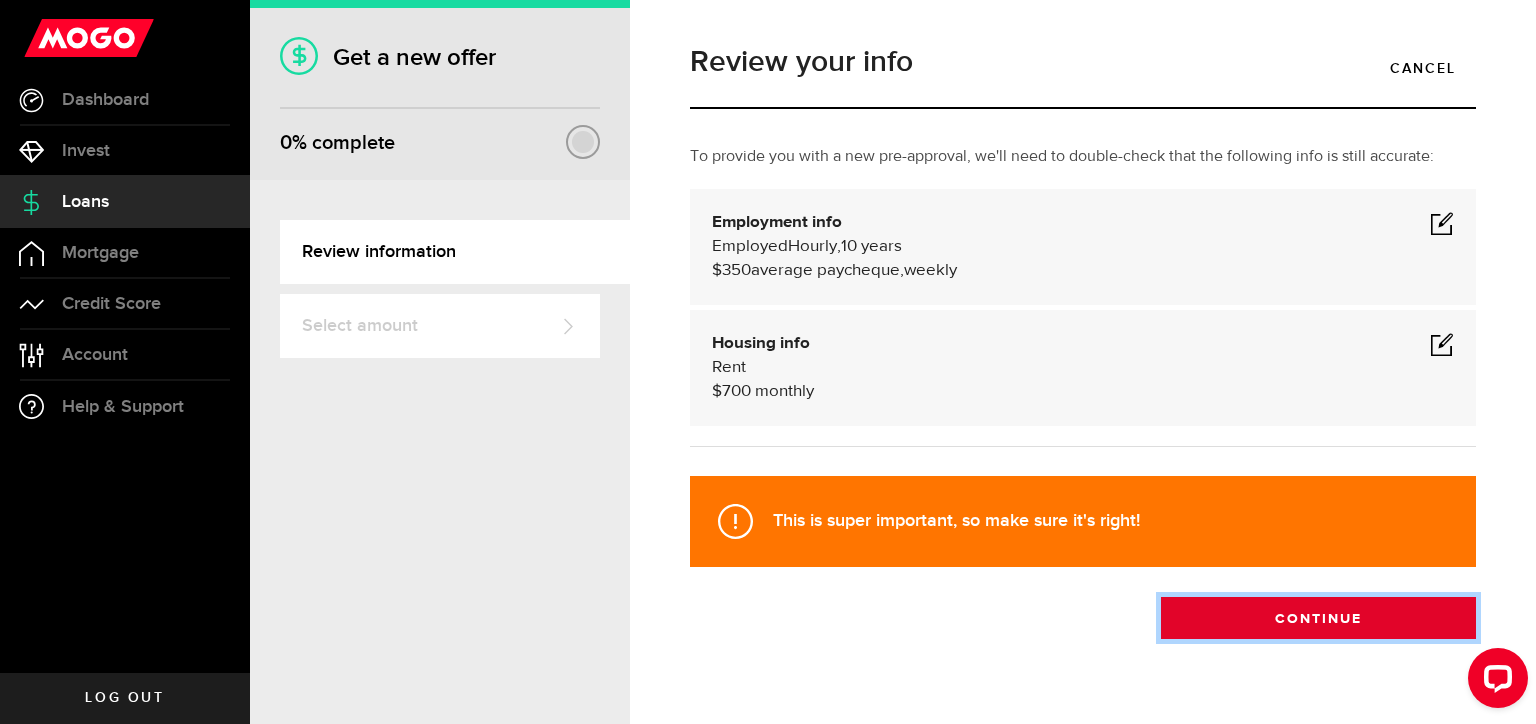 click on "Continue" at bounding box center [1318, 618] 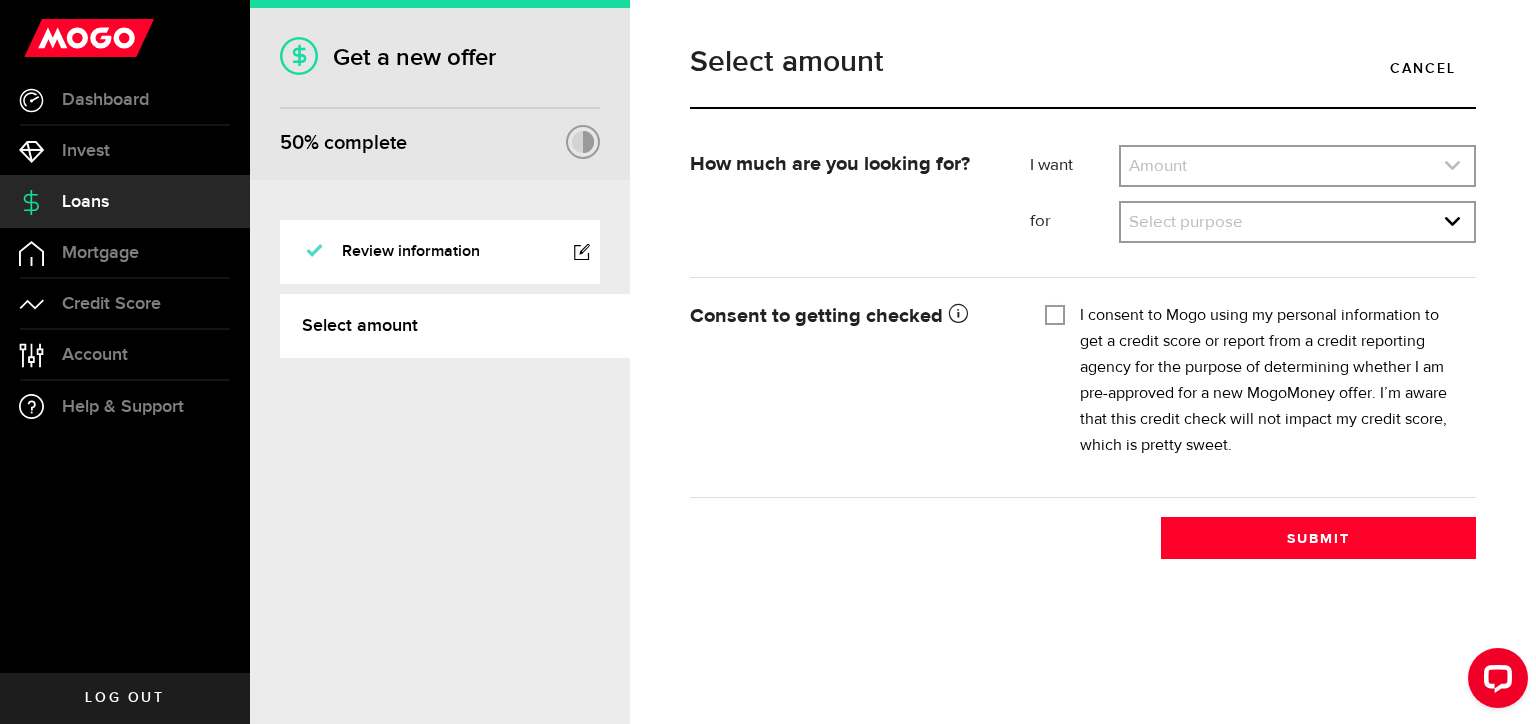 click 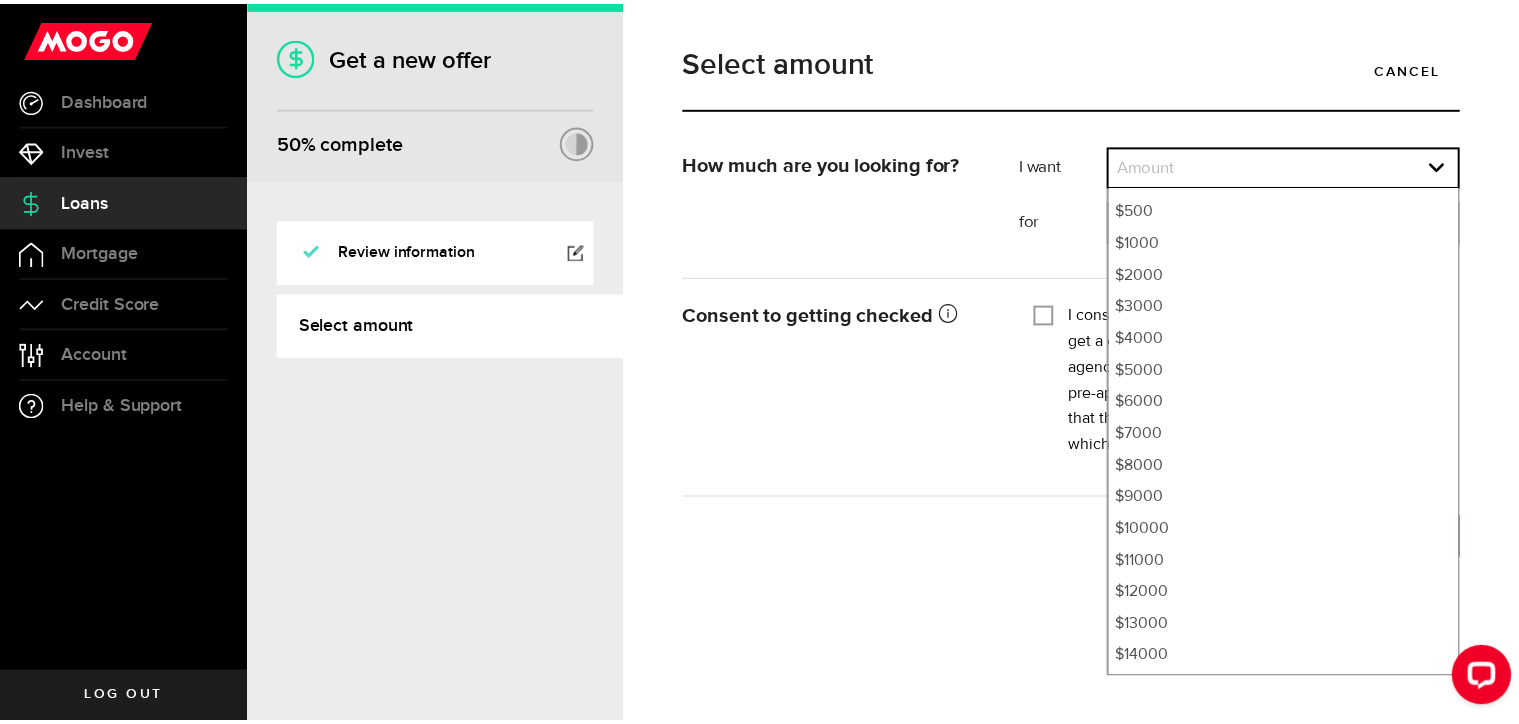 scroll, scrollTop: 0, scrollLeft: 0, axis: both 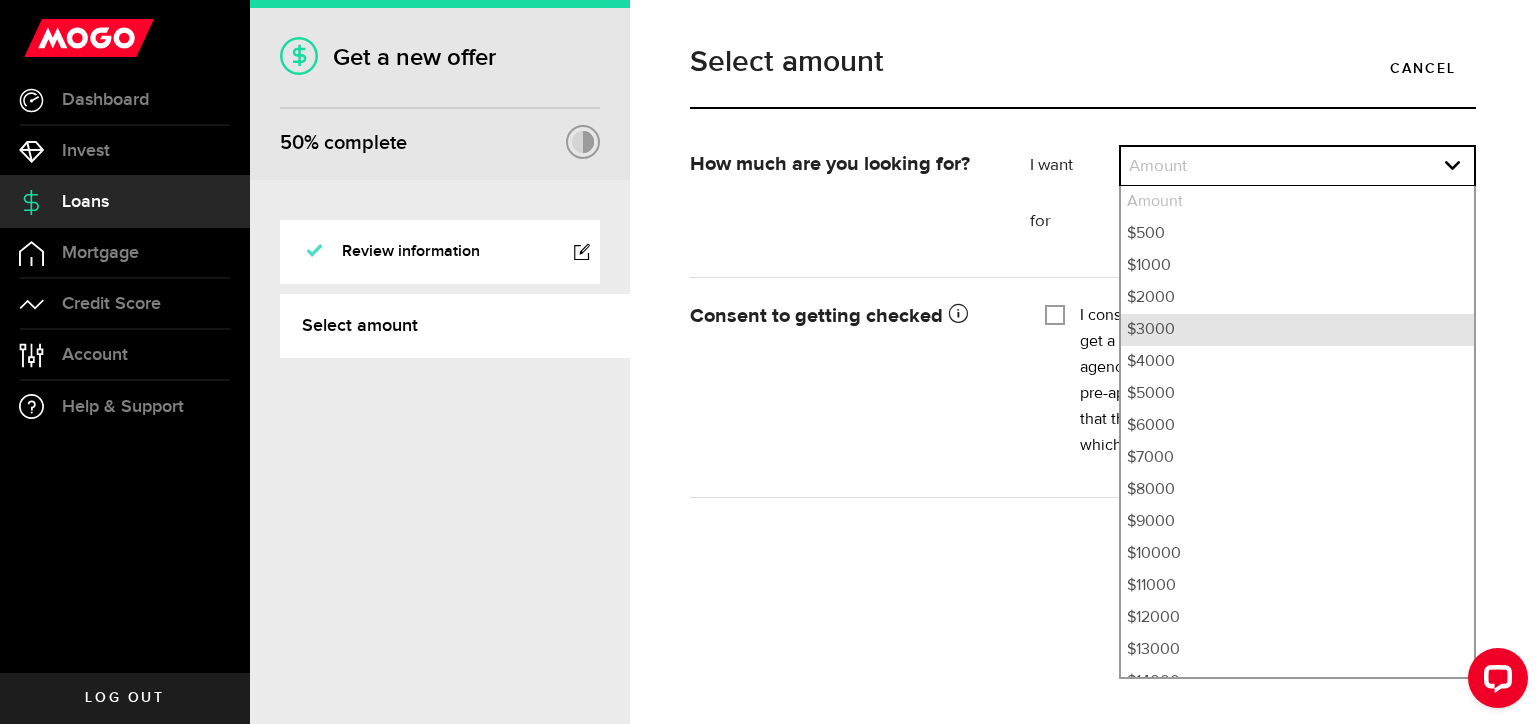 click on "$3000" at bounding box center [1297, 330] 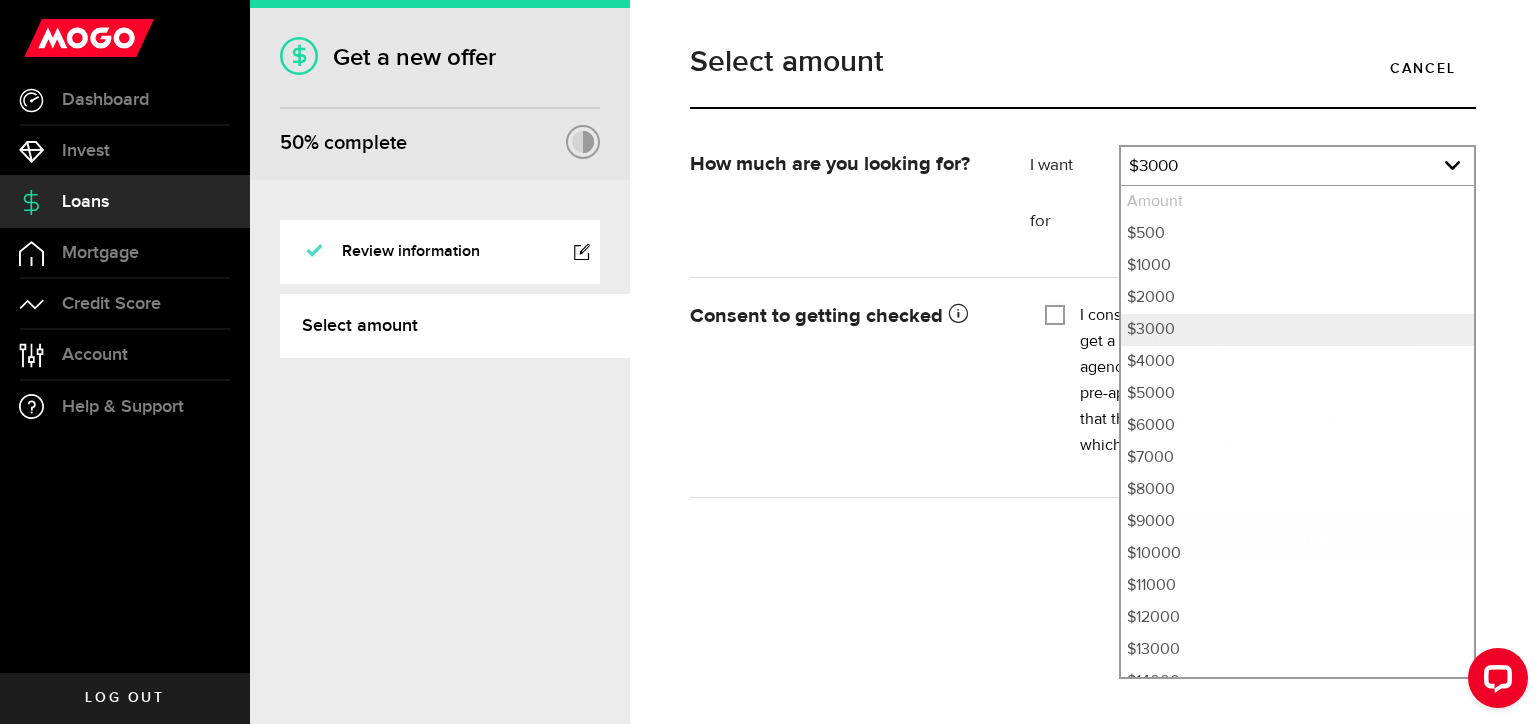 select on "3000" 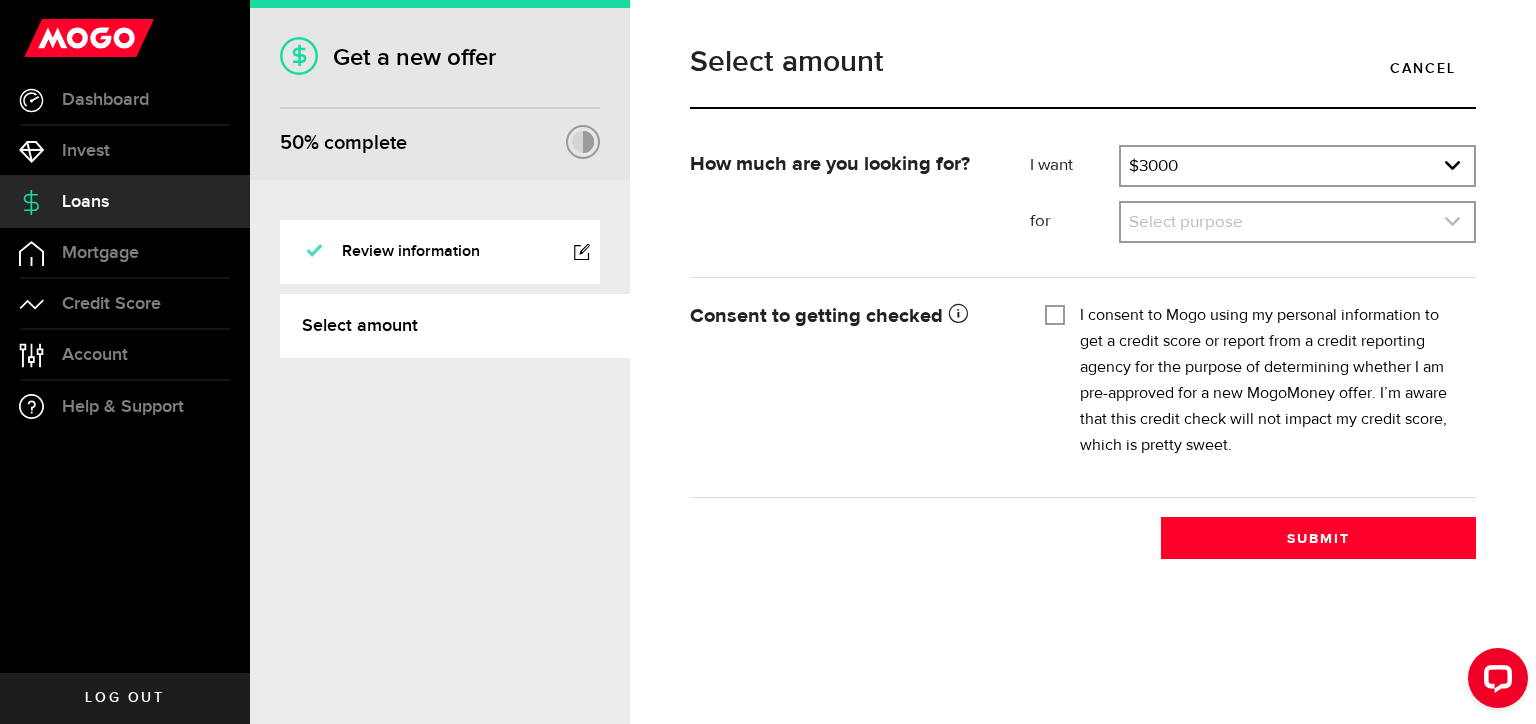 click 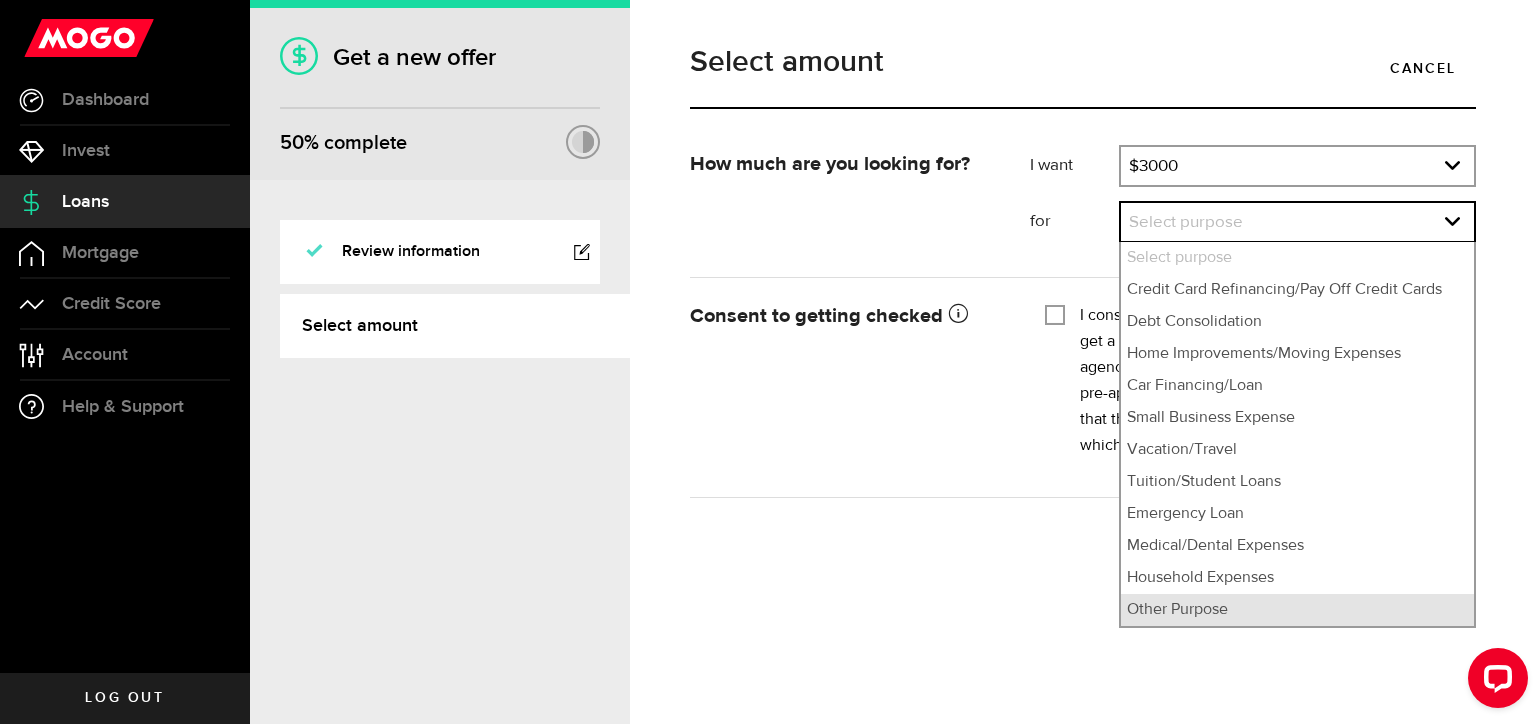 drag, startPoint x: 1230, startPoint y: 614, endPoint x: 1269, endPoint y: 611, distance: 39.115215 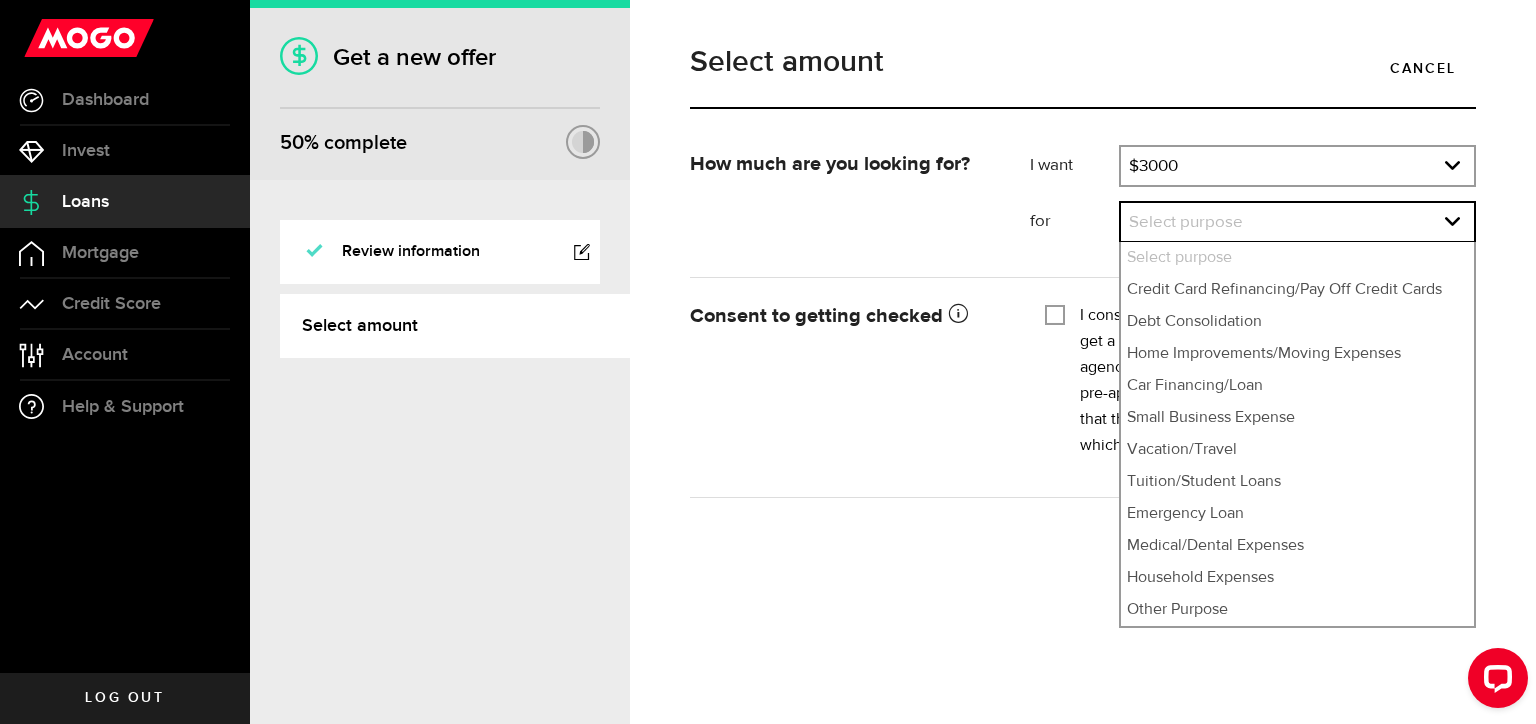 select on "Other Purpose" 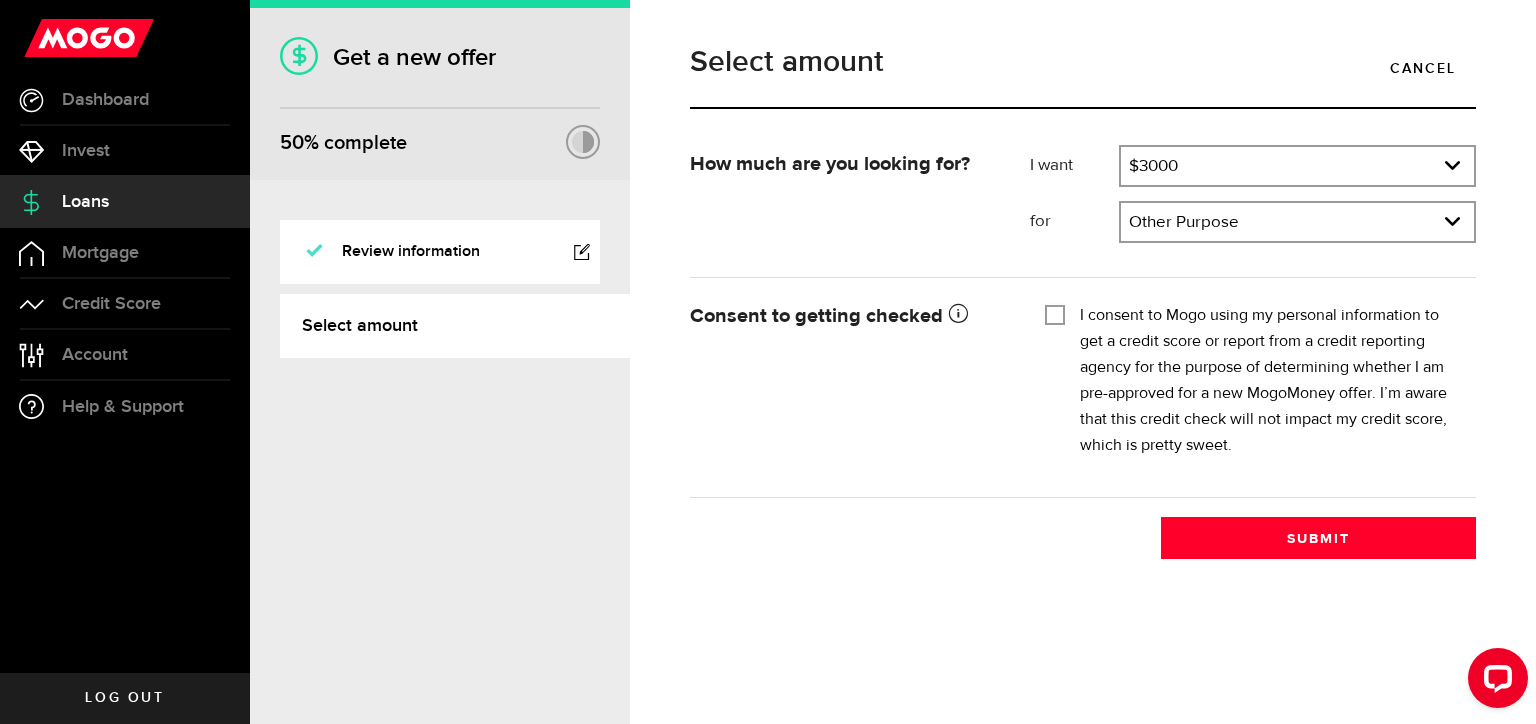 click on "I consent to Mogo using my personal information to get a credit score or report from a credit reporting agency for the purpose of determining whether I am pre-approved for a new MogoMoney offer. I’m aware that this credit check will not impact my credit score, which is pretty sweet." at bounding box center (1055, 313) 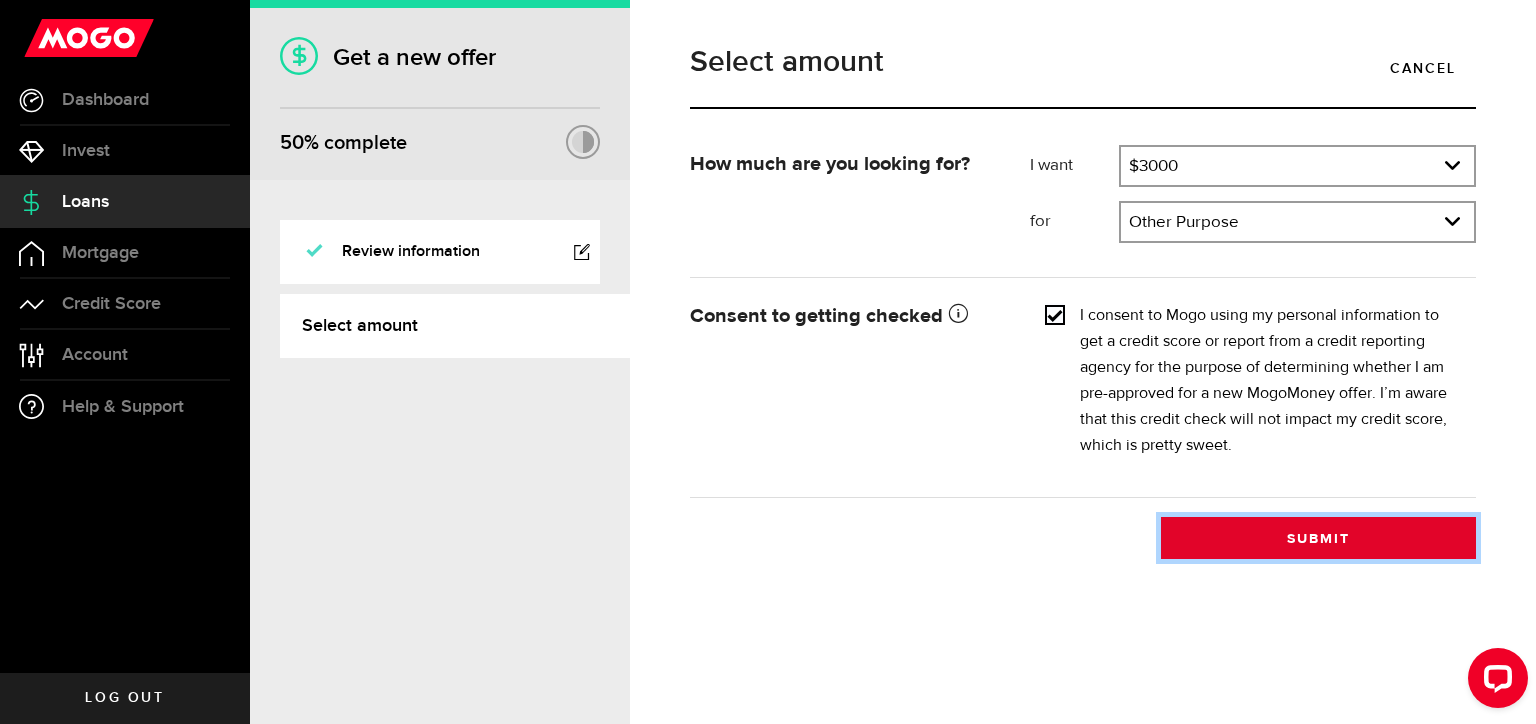 click on "Submit" at bounding box center (1318, 538) 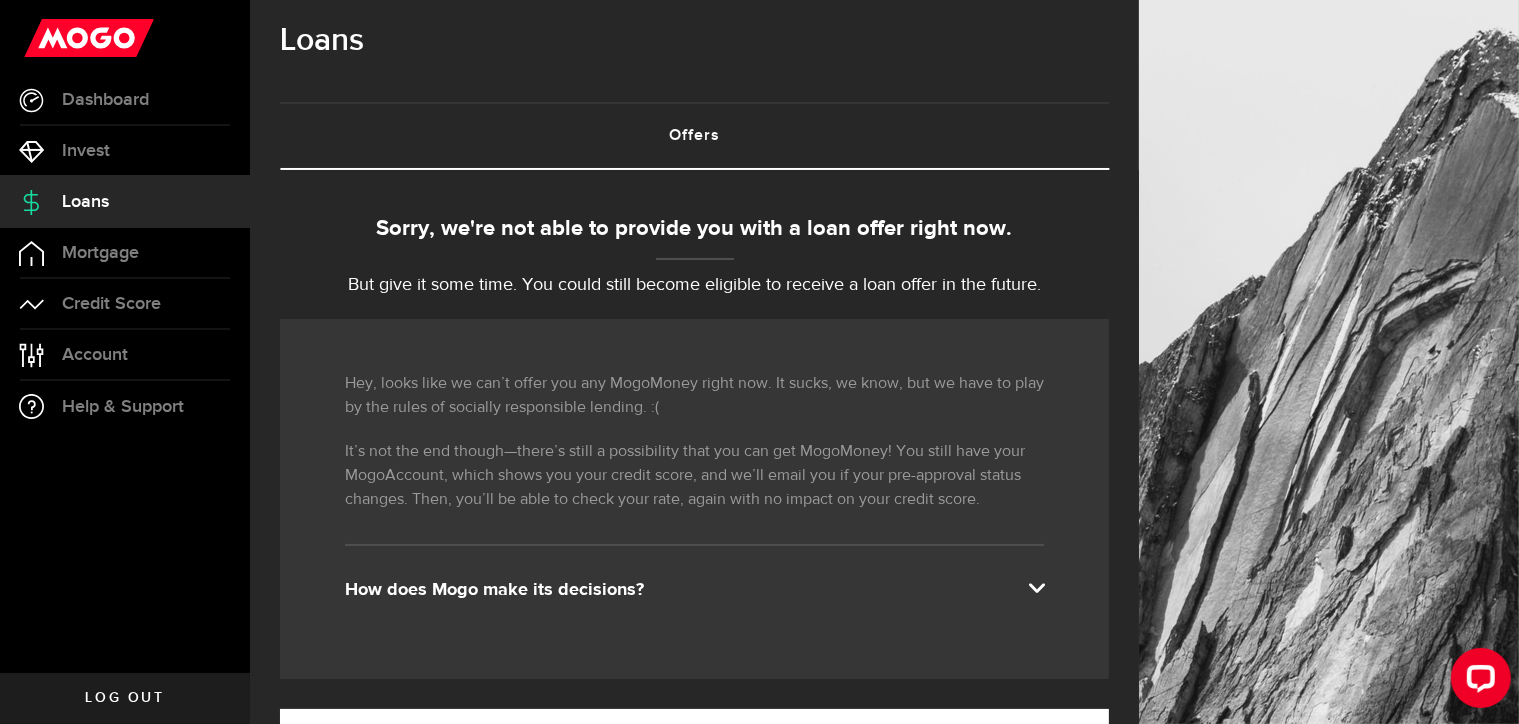 scroll, scrollTop: 0, scrollLeft: 0, axis: both 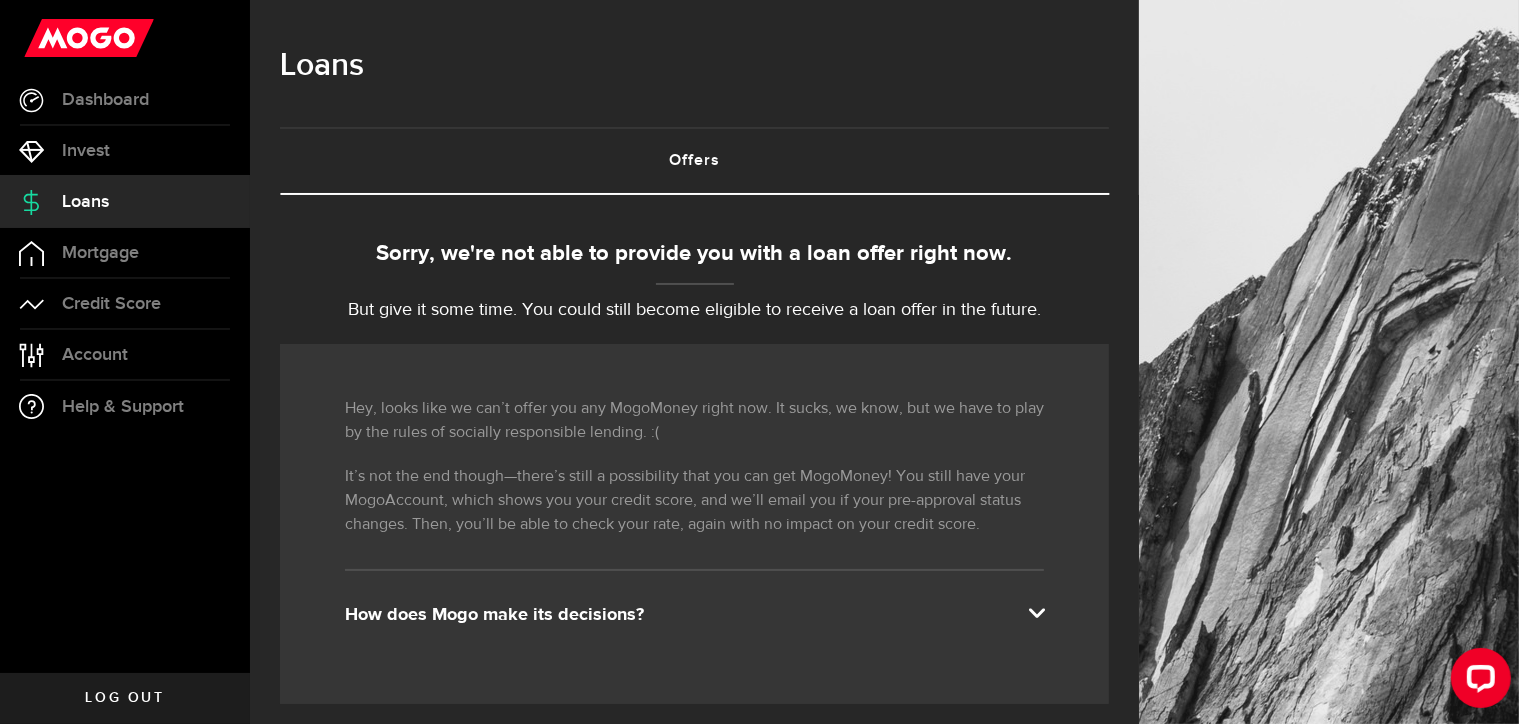 click on "Loans" at bounding box center (85, 202) 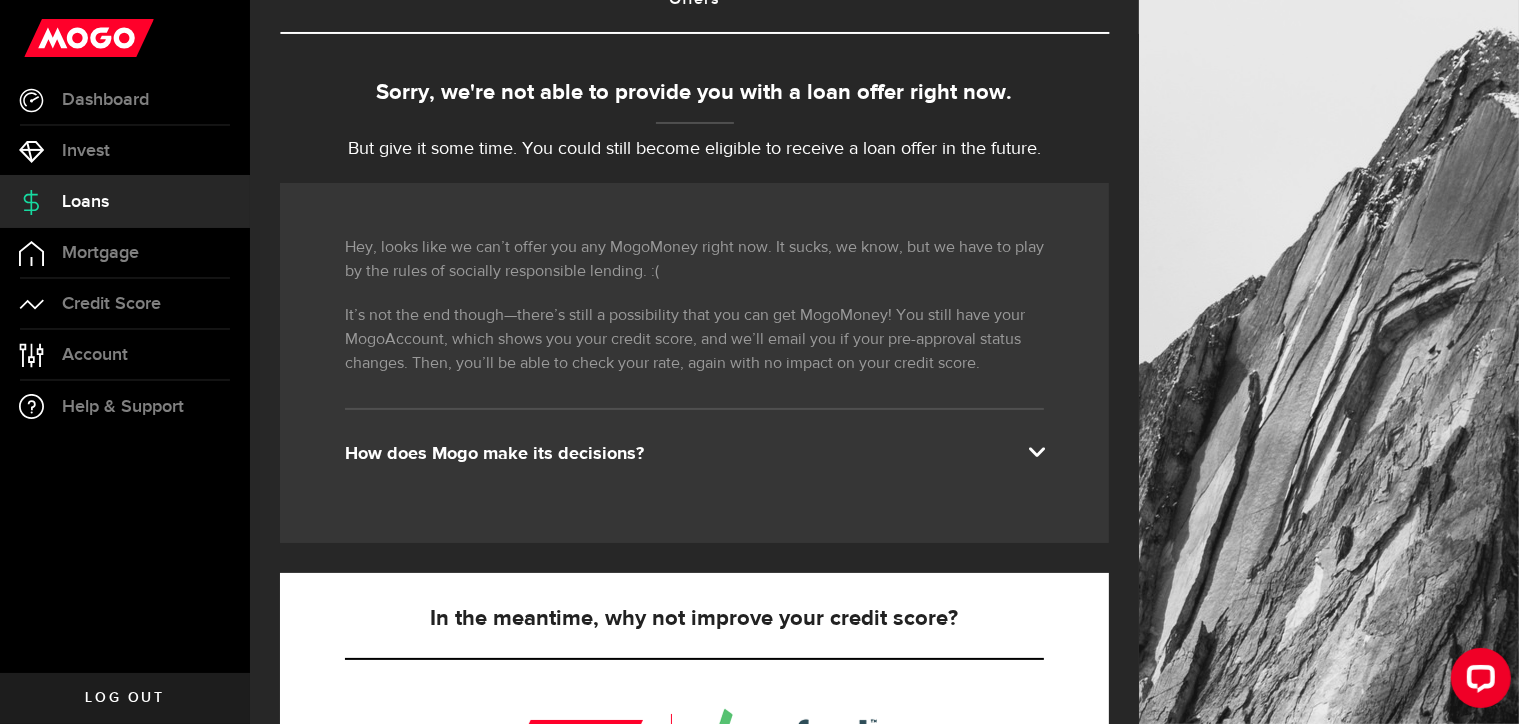 scroll, scrollTop: 0, scrollLeft: 0, axis: both 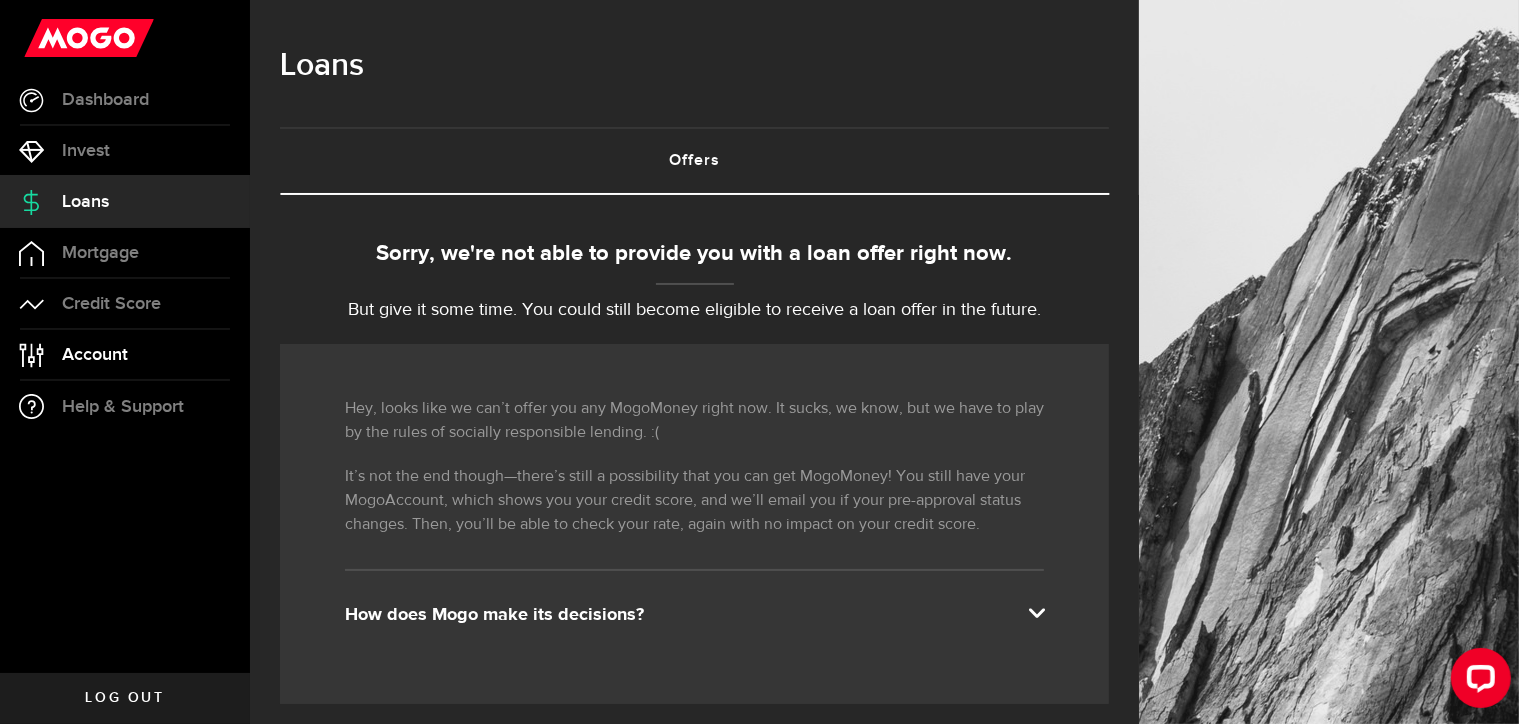 click on "Account" at bounding box center (95, 355) 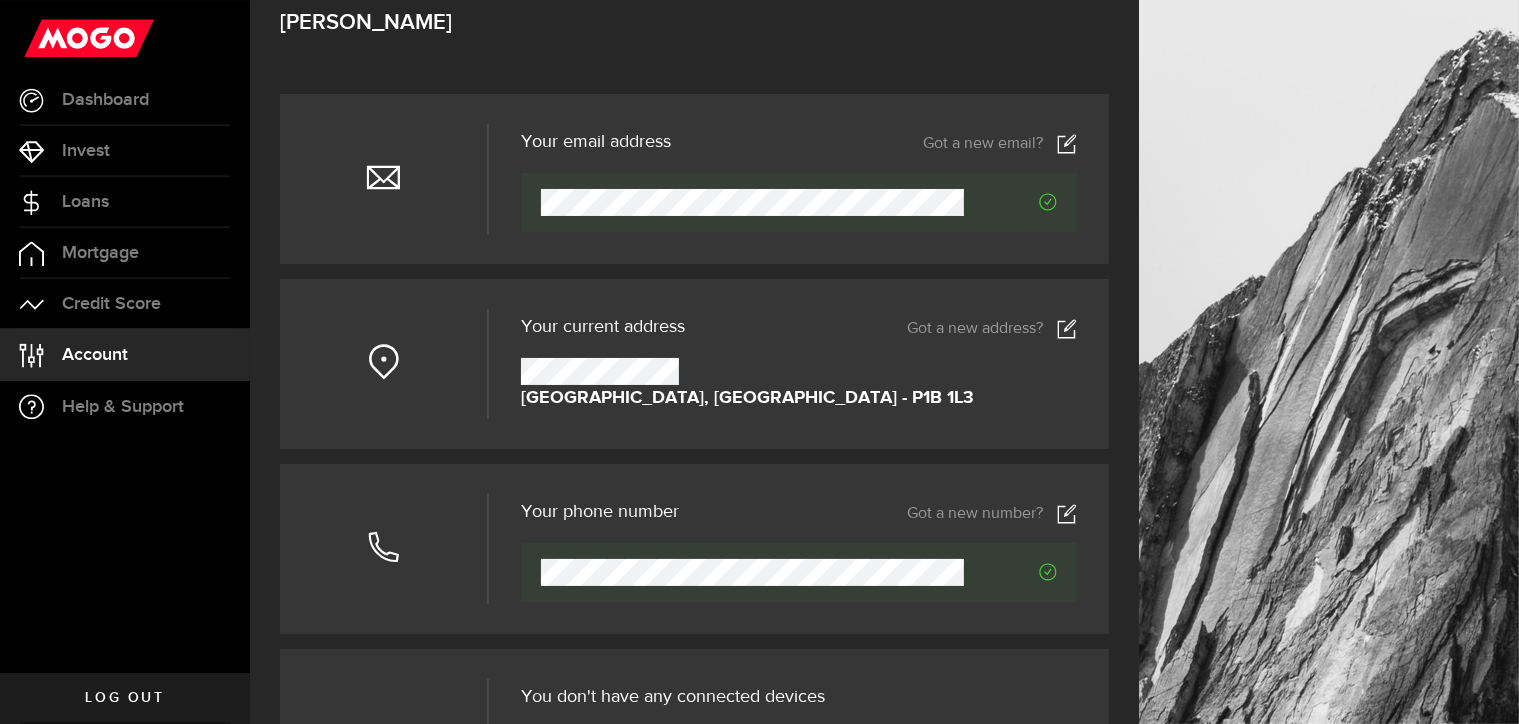scroll, scrollTop: 0, scrollLeft: 0, axis: both 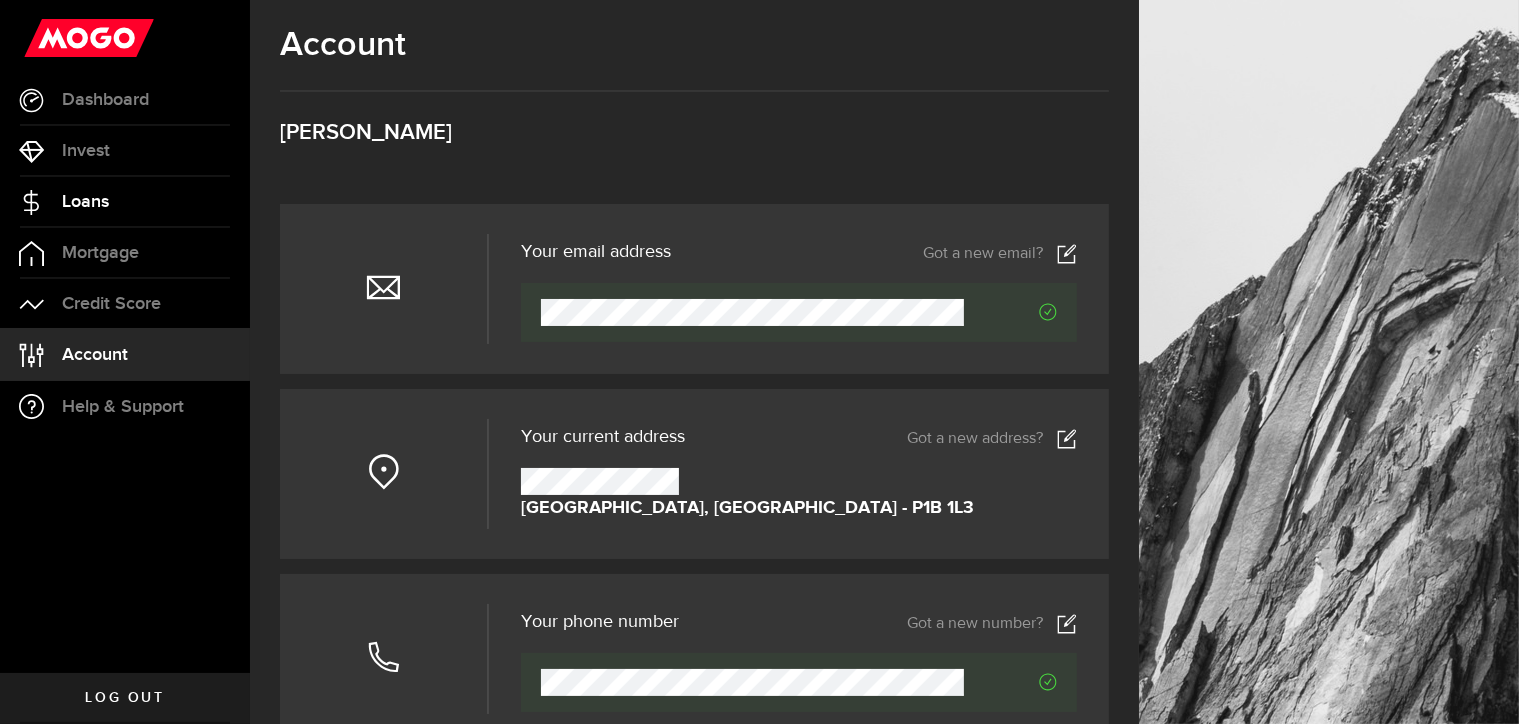 click on "Loans" at bounding box center (85, 202) 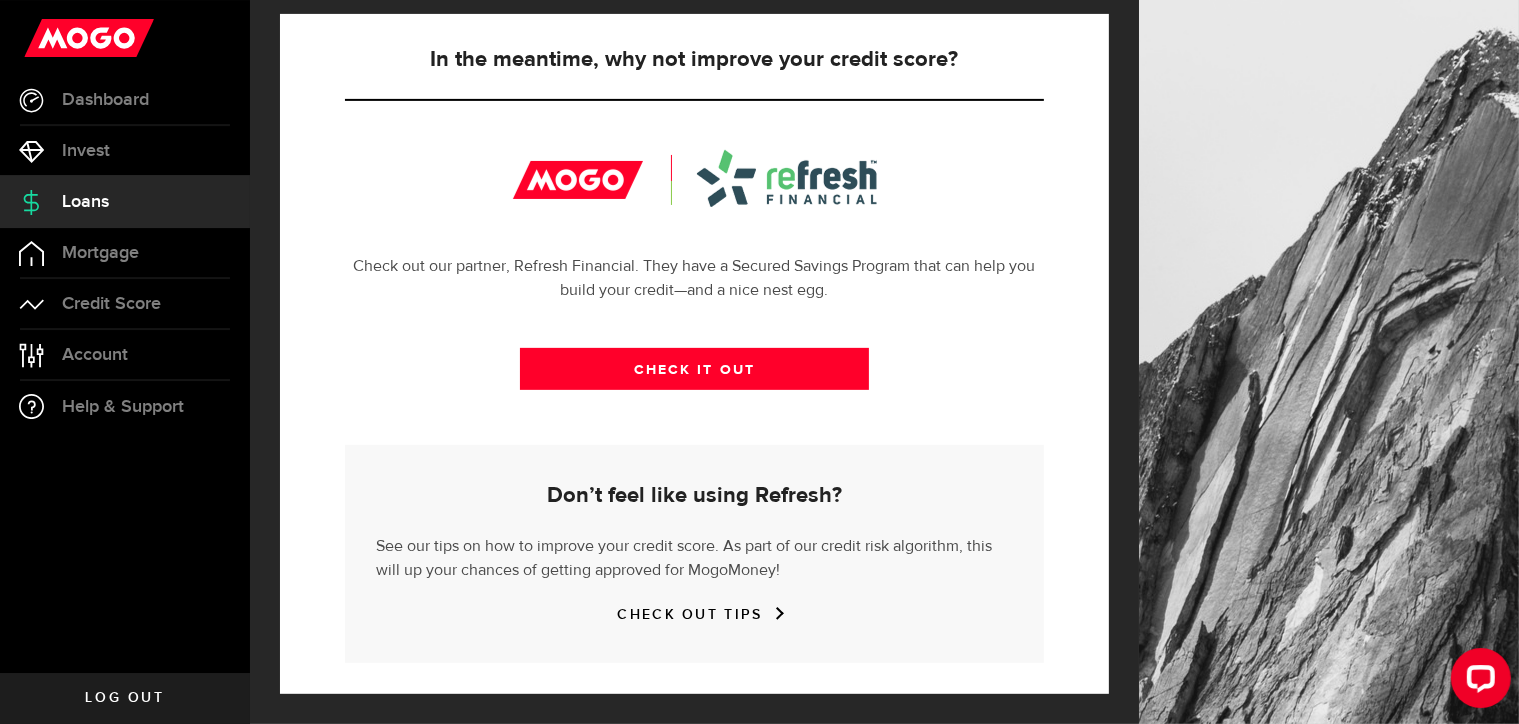 scroll, scrollTop: 761, scrollLeft: 0, axis: vertical 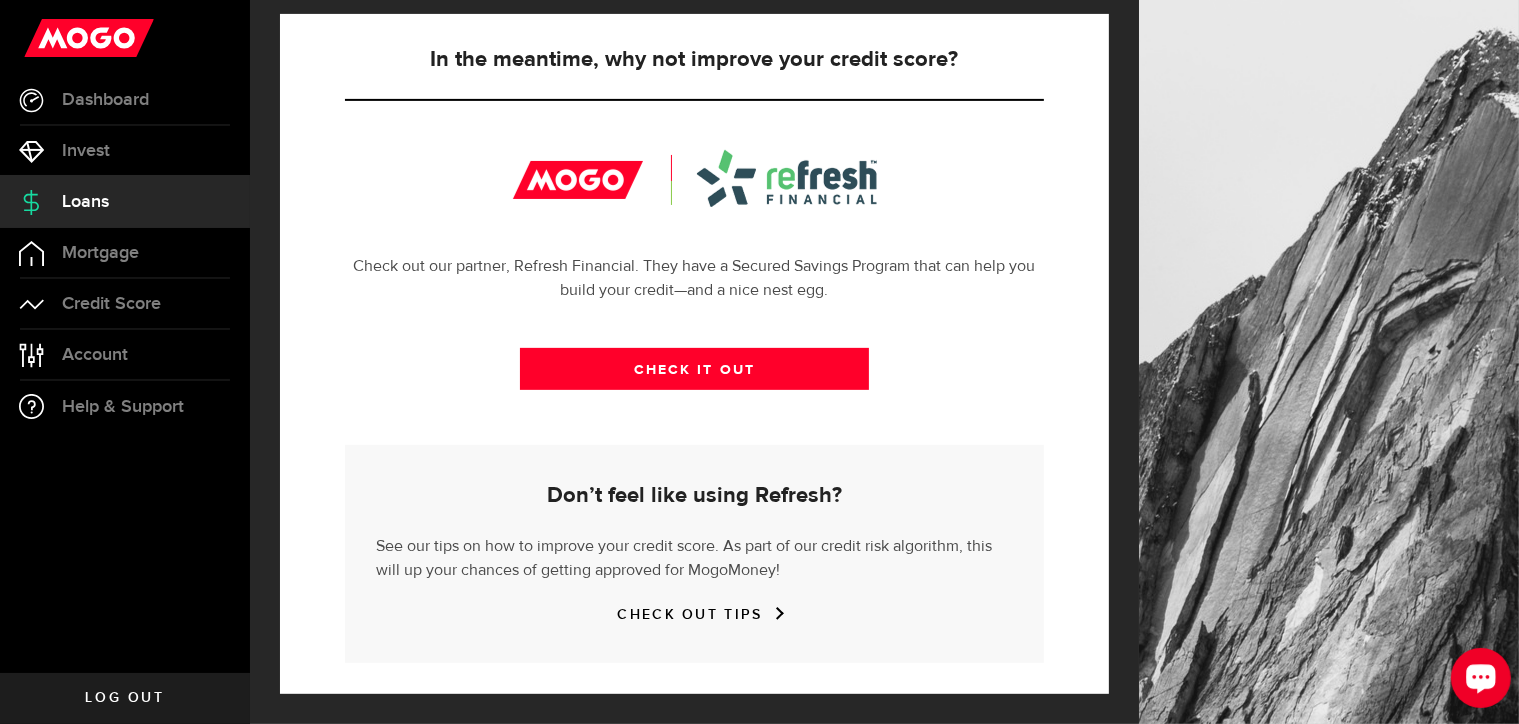 drag, startPoint x: 1475, startPoint y: 669, endPoint x: 2535, endPoint y: 1305, distance: 1236.1617 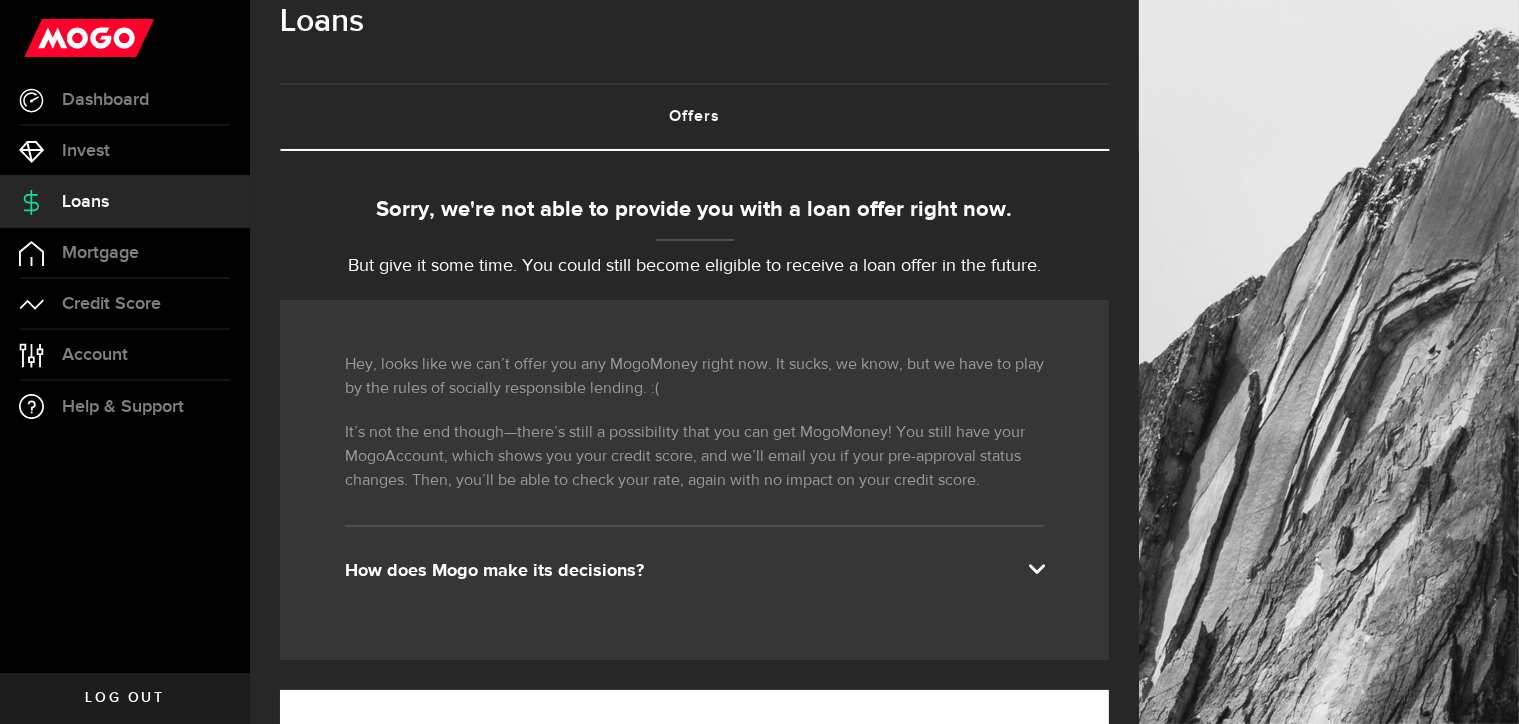 scroll, scrollTop: 0, scrollLeft: 0, axis: both 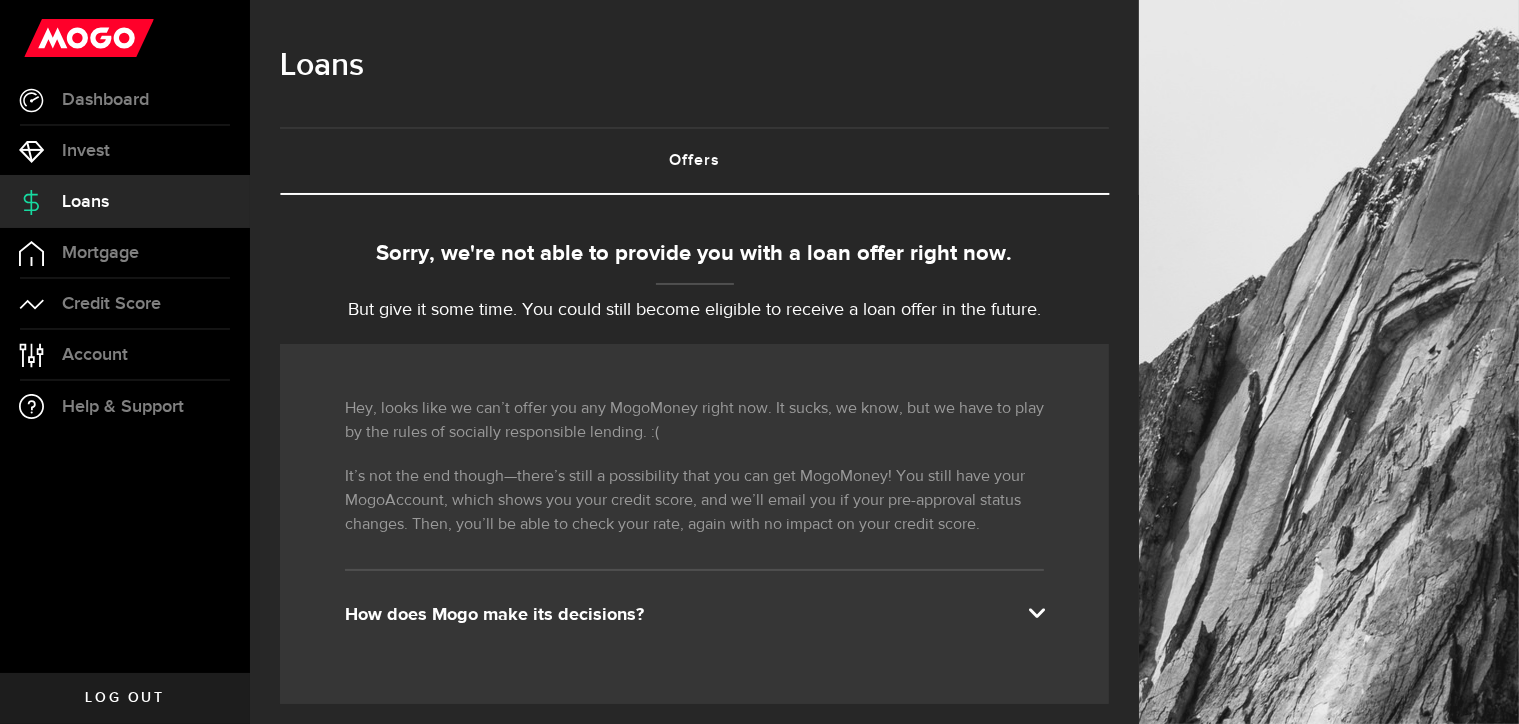 click on "Offers (requires attention)" at bounding box center [694, 161] 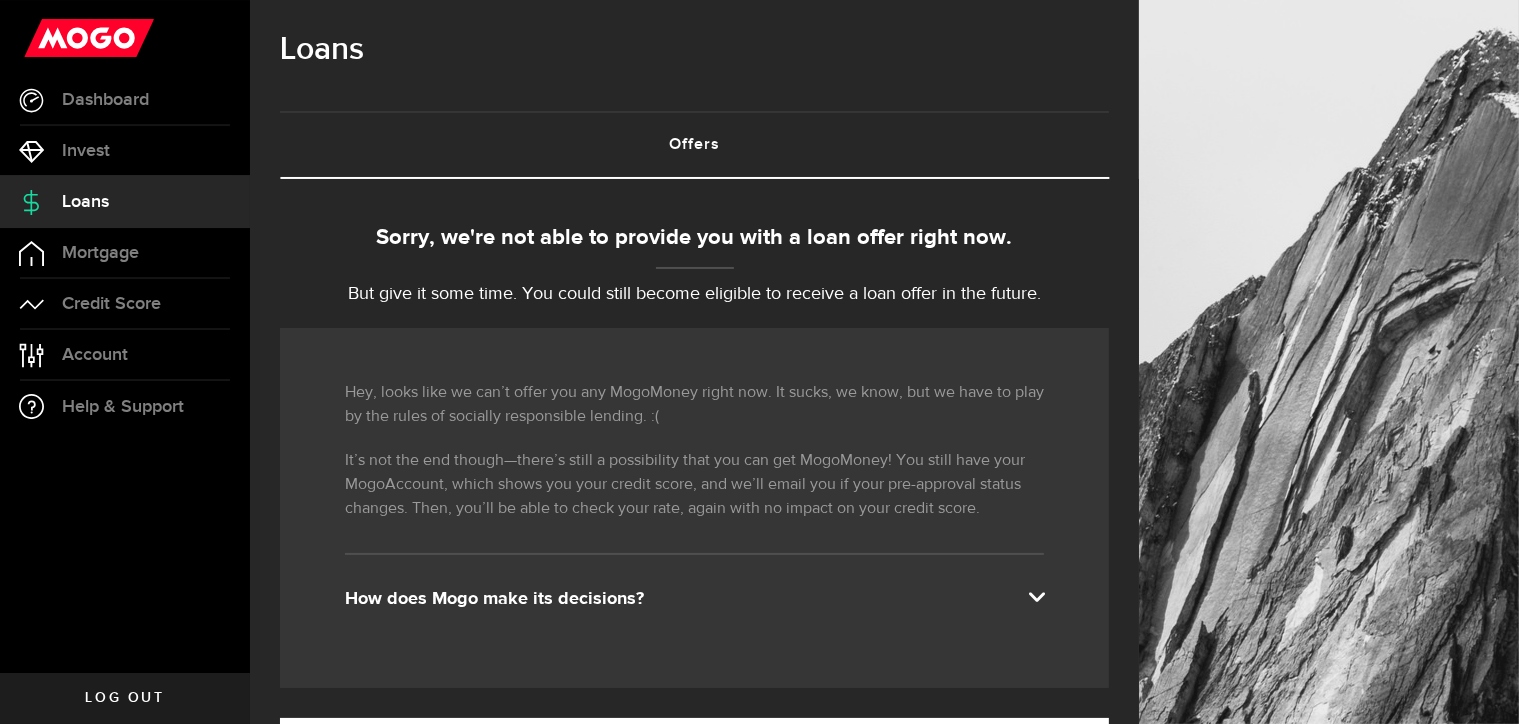 scroll, scrollTop: 0, scrollLeft: 0, axis: both 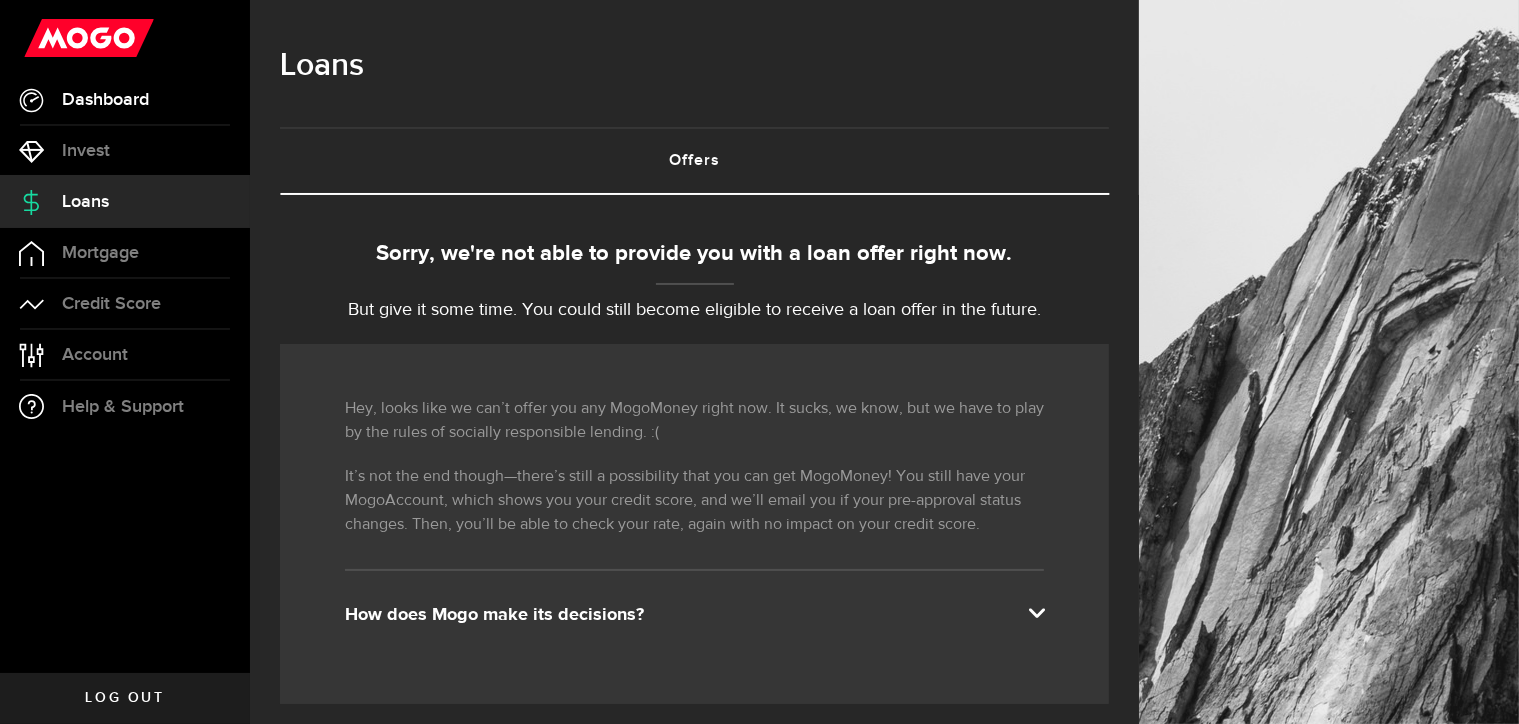 click on "Dashboard" at bounding box center (125, 100) 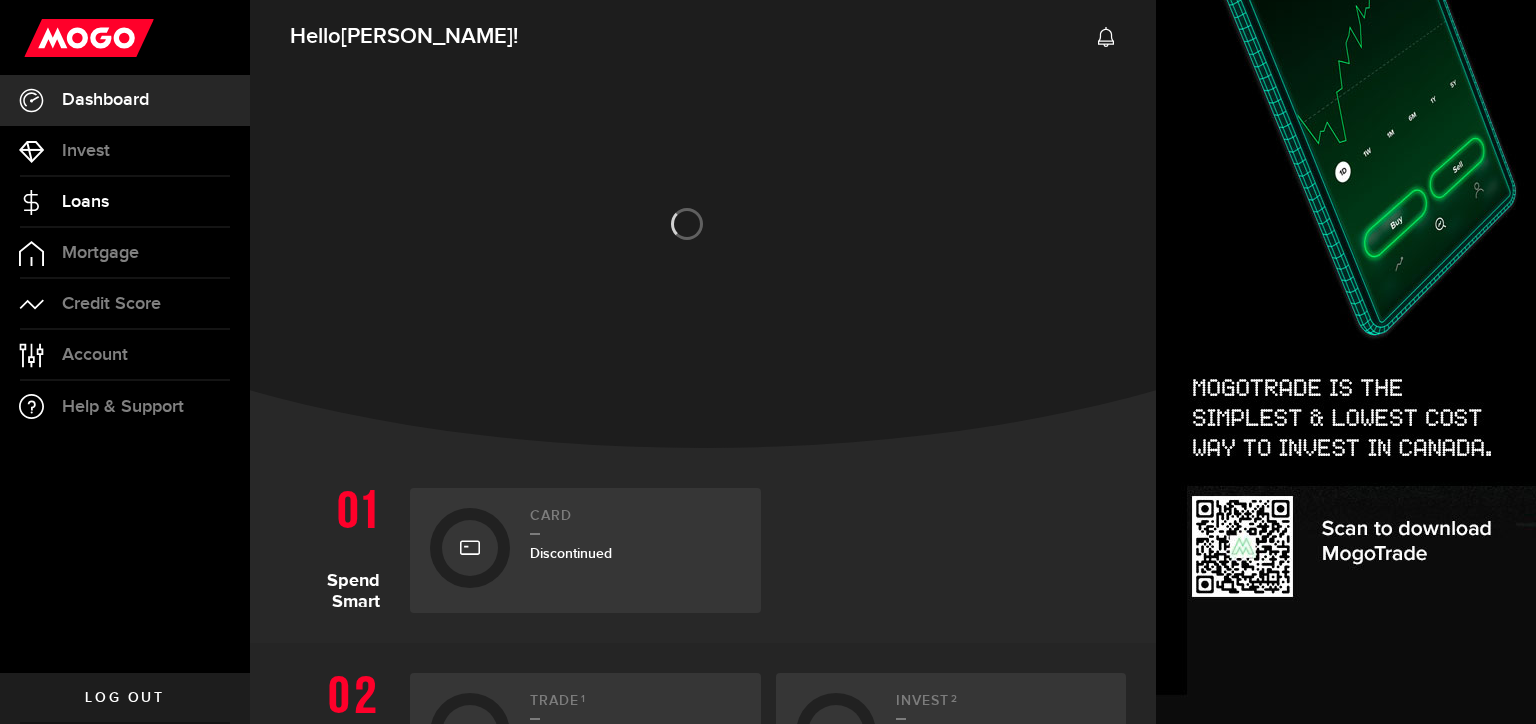 click on "Loans" at bounding box center [85, 202] 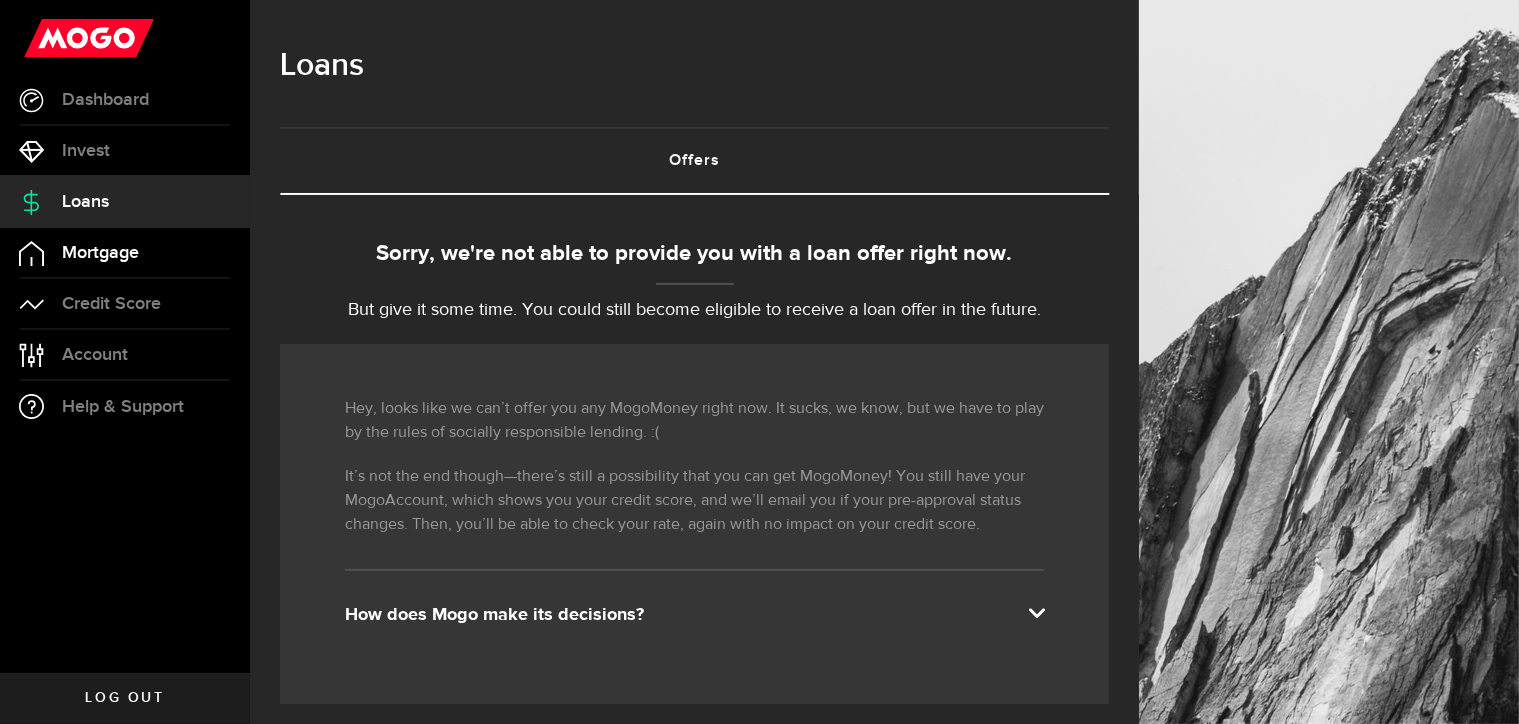 click on "Mortgage" at bounding box center (100, 253) 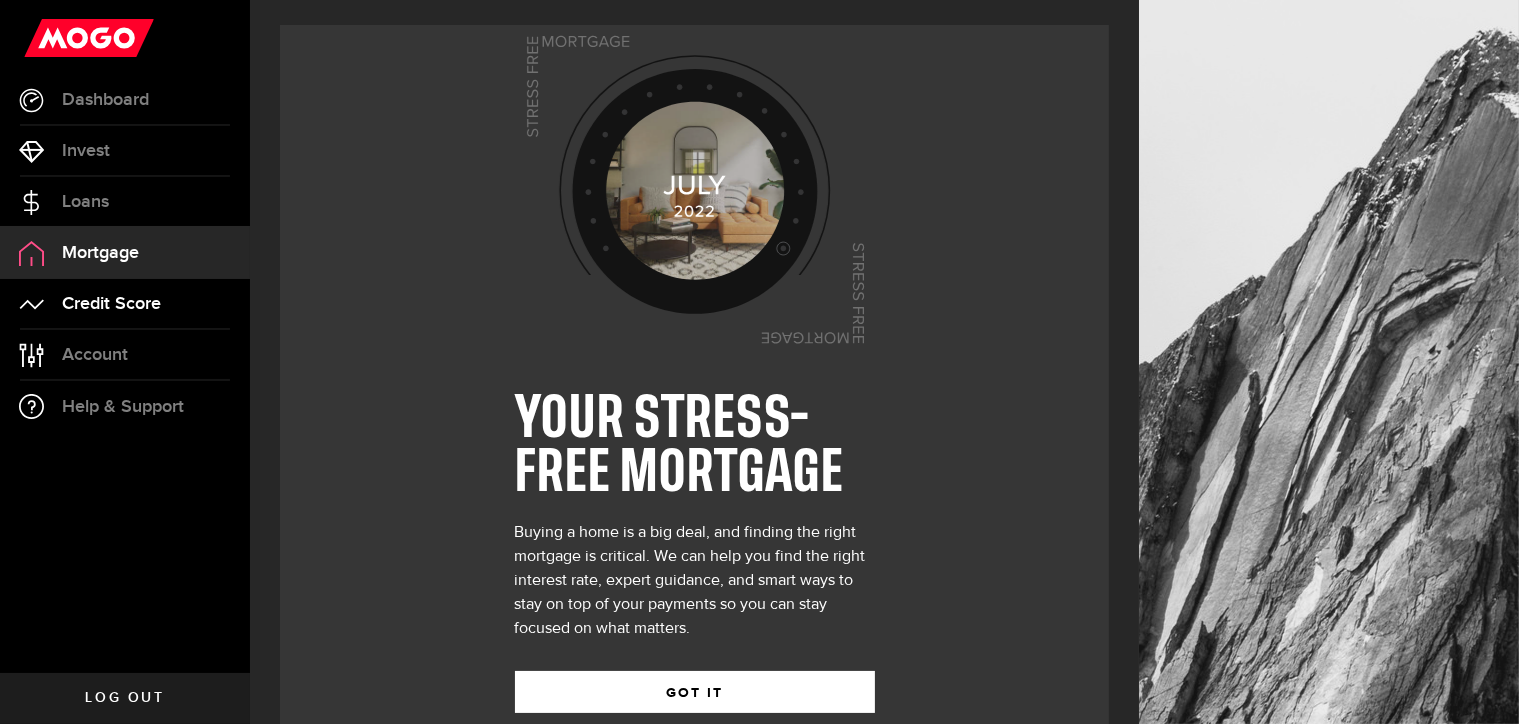 click on "Credit Score" at bounding box center [111, 304] 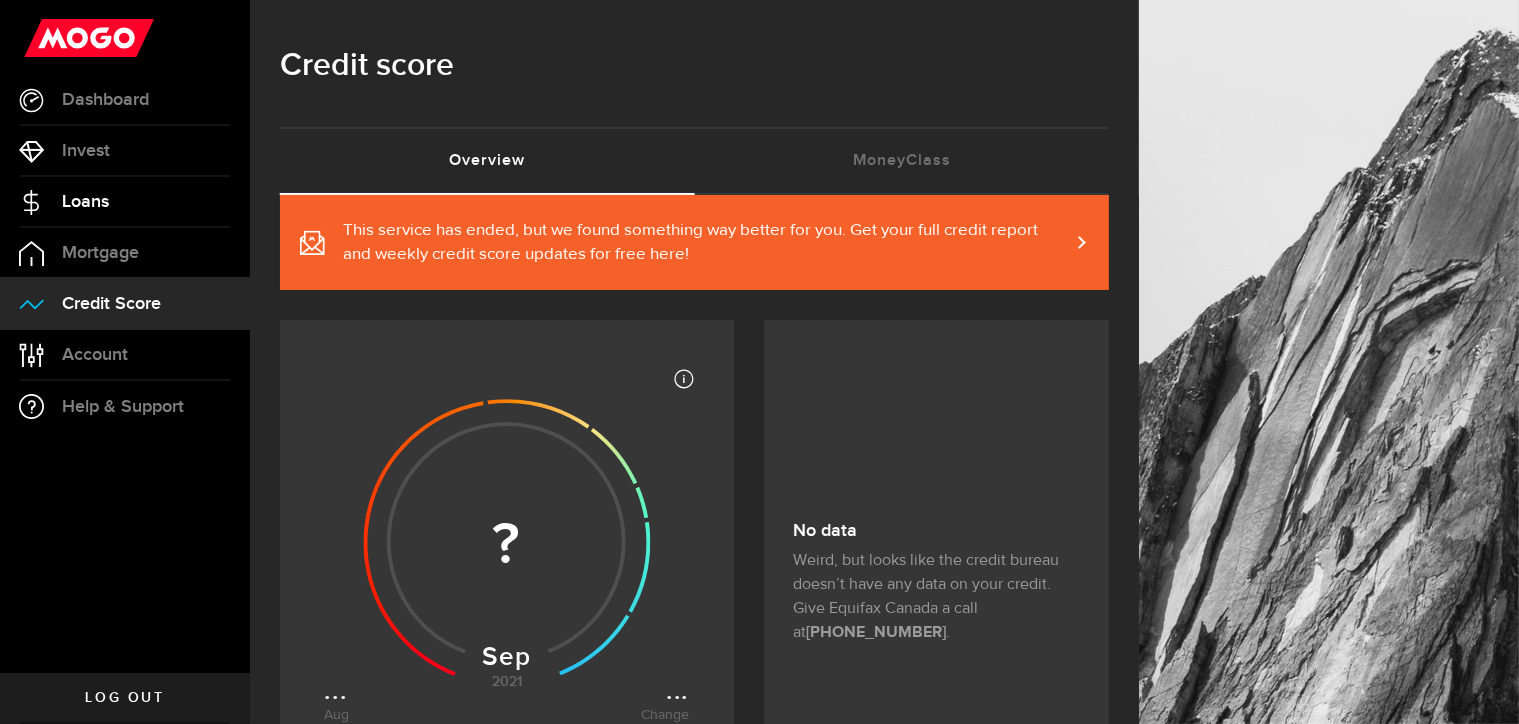 click on "Loans" at bounding box center (85, 202) 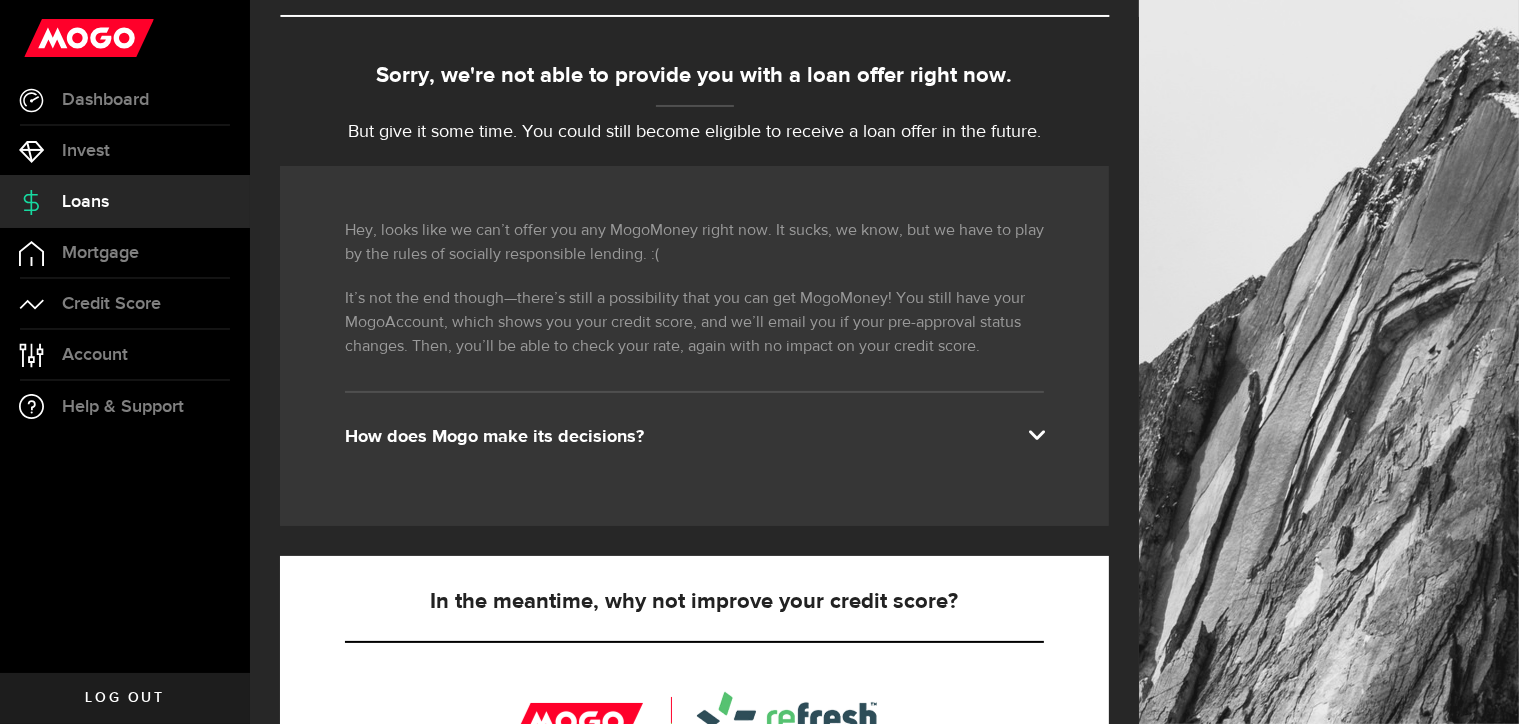 scroll, scrollTop: 360, scrollLeft: 0, axis: vertical 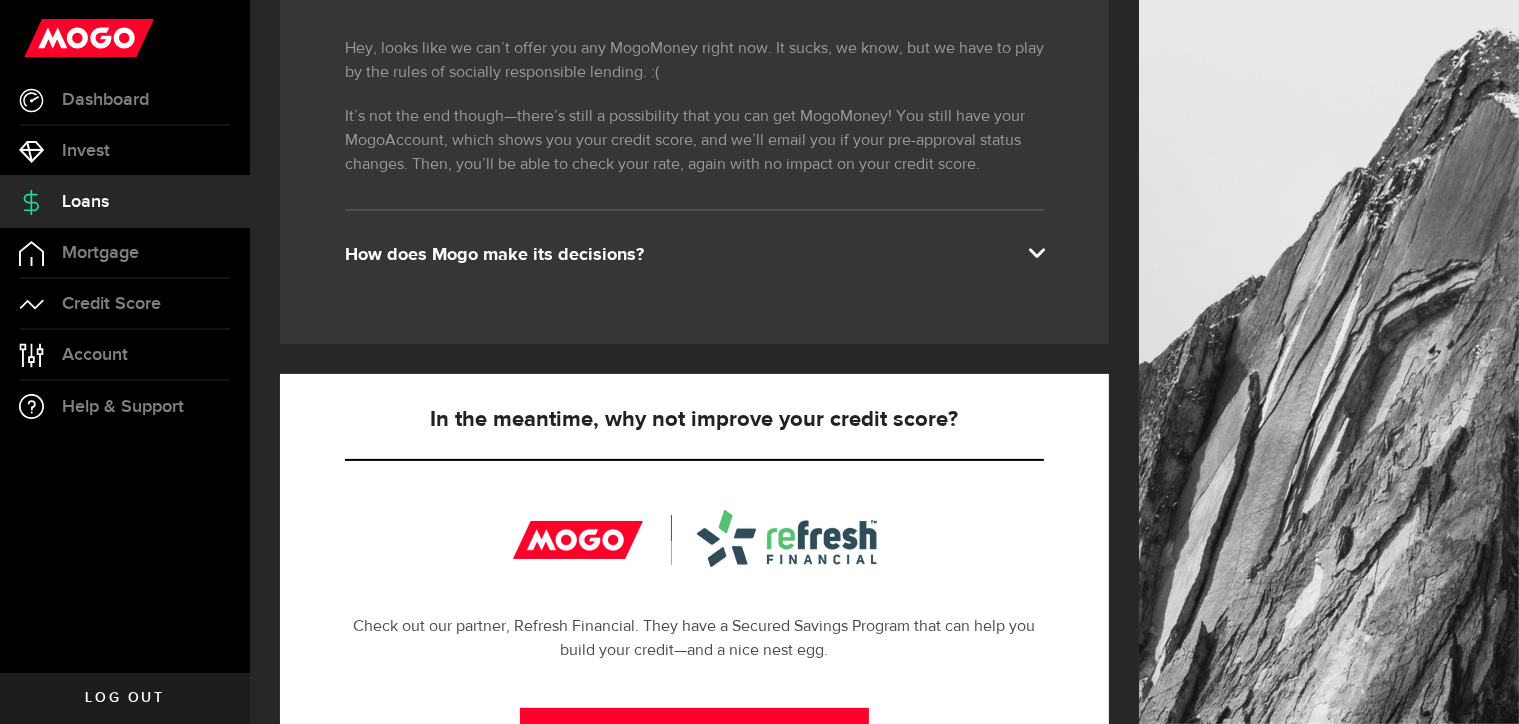 click at bounding box center [1036, 251] 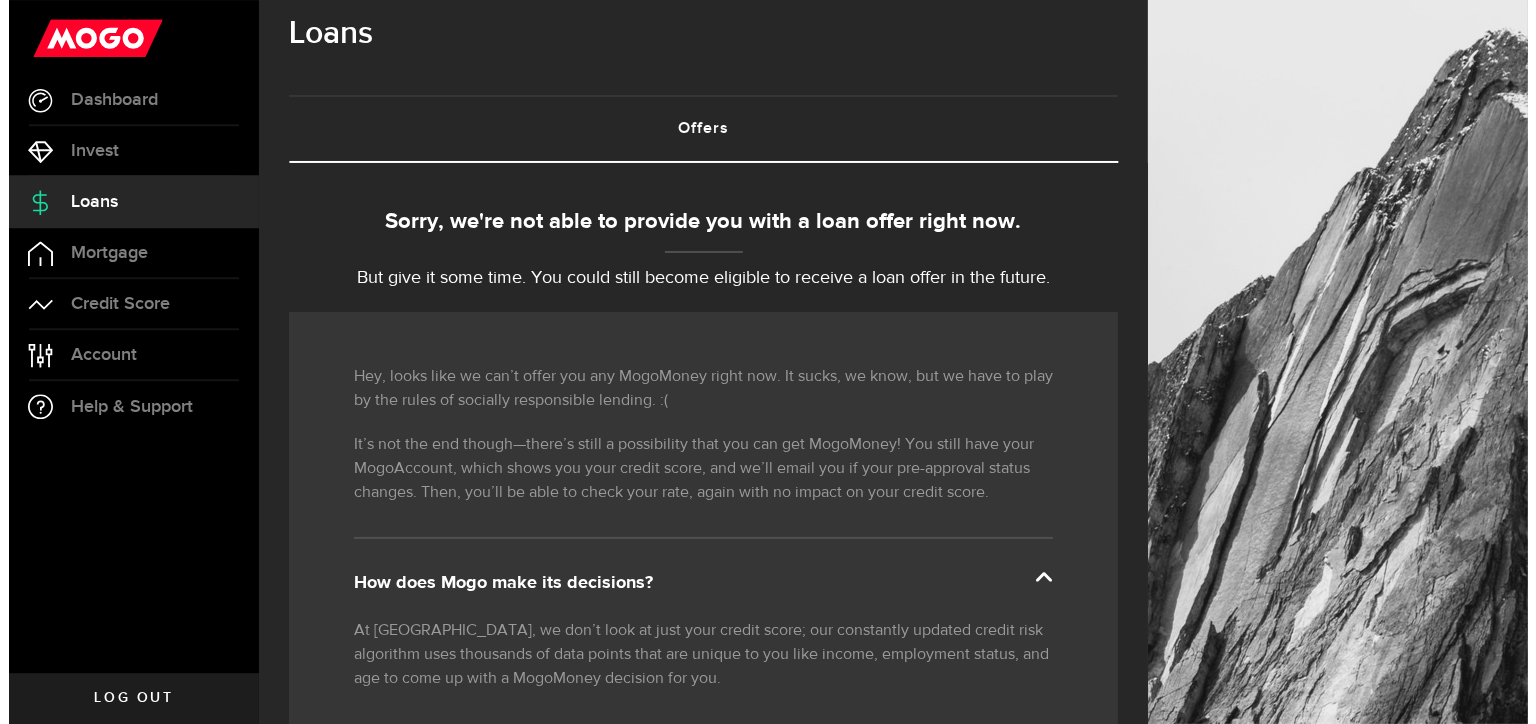 scroll, scrollTop: 0, scrollLeft: 0, axis: both 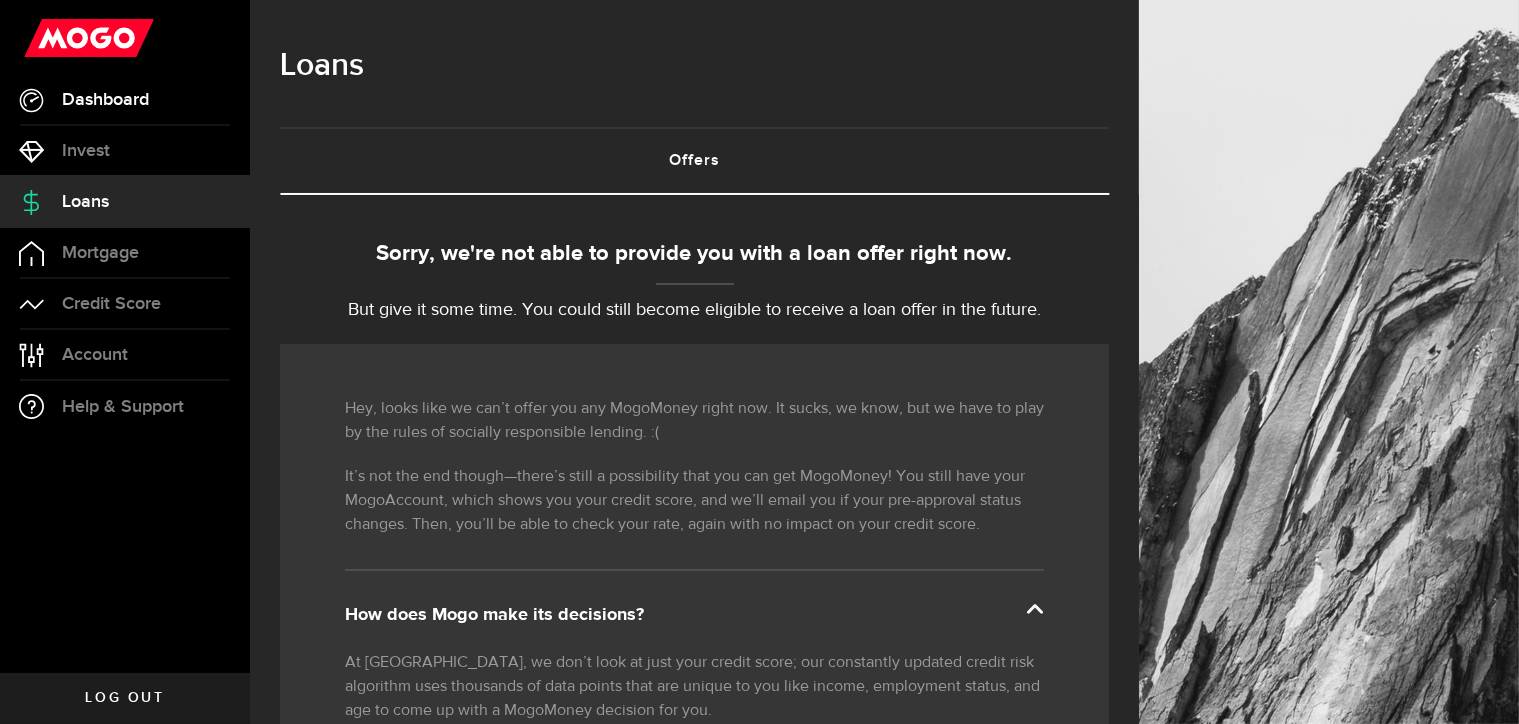 click on "Dashboard" at bounding box center [125, 100] 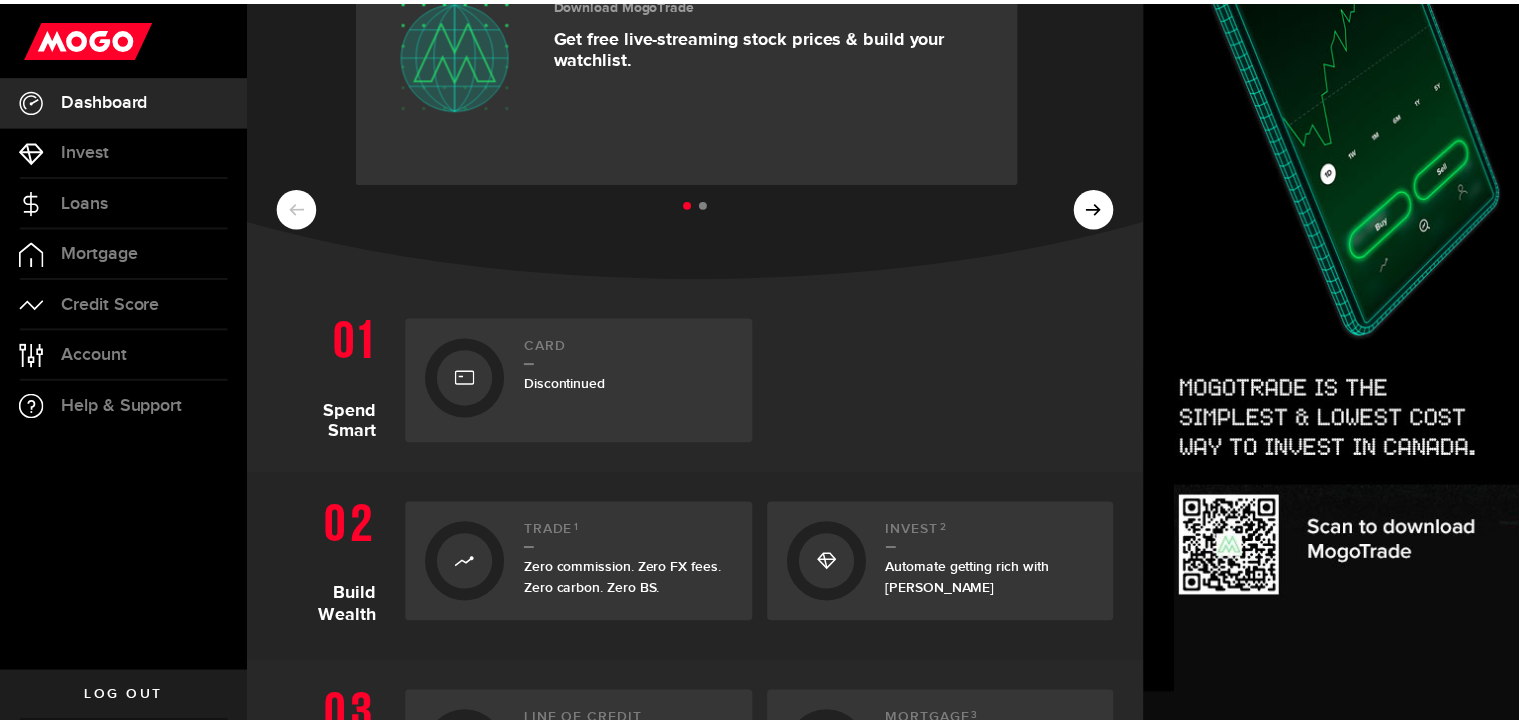scroll, scrollTop: 0, scrollLeft: 0, axis: both 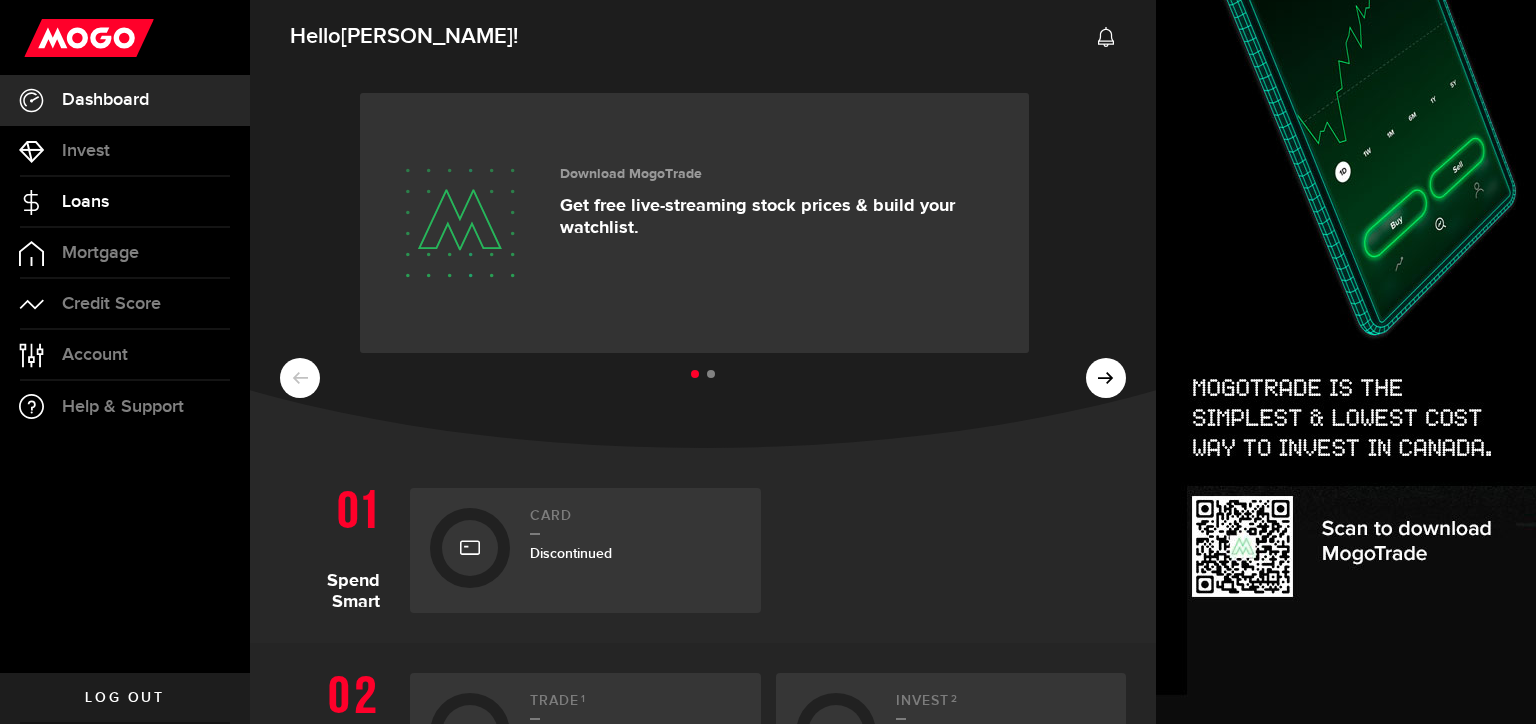 click on "Loans" at bounding box center [85, 202] 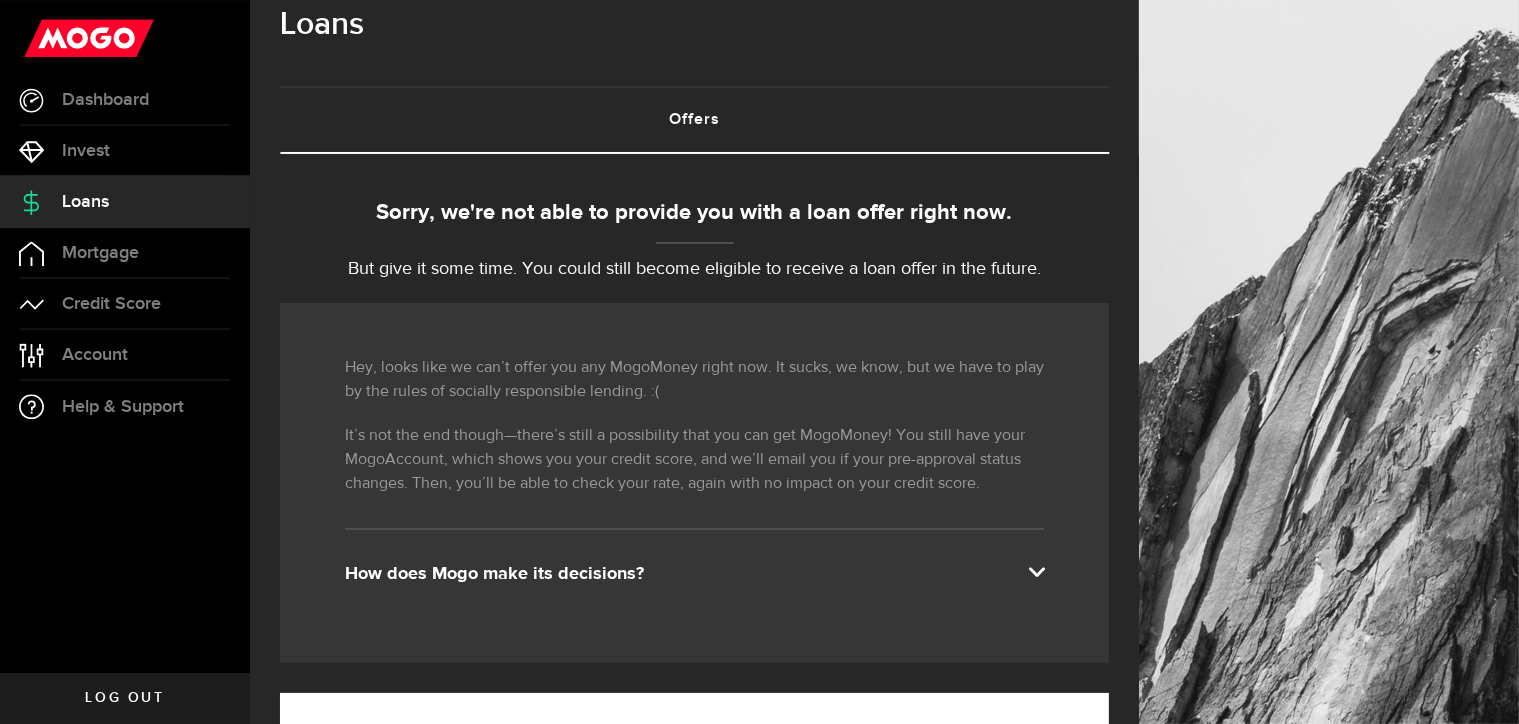 scroll, scrollTop: 0, scrollLeft: 0, axis: both 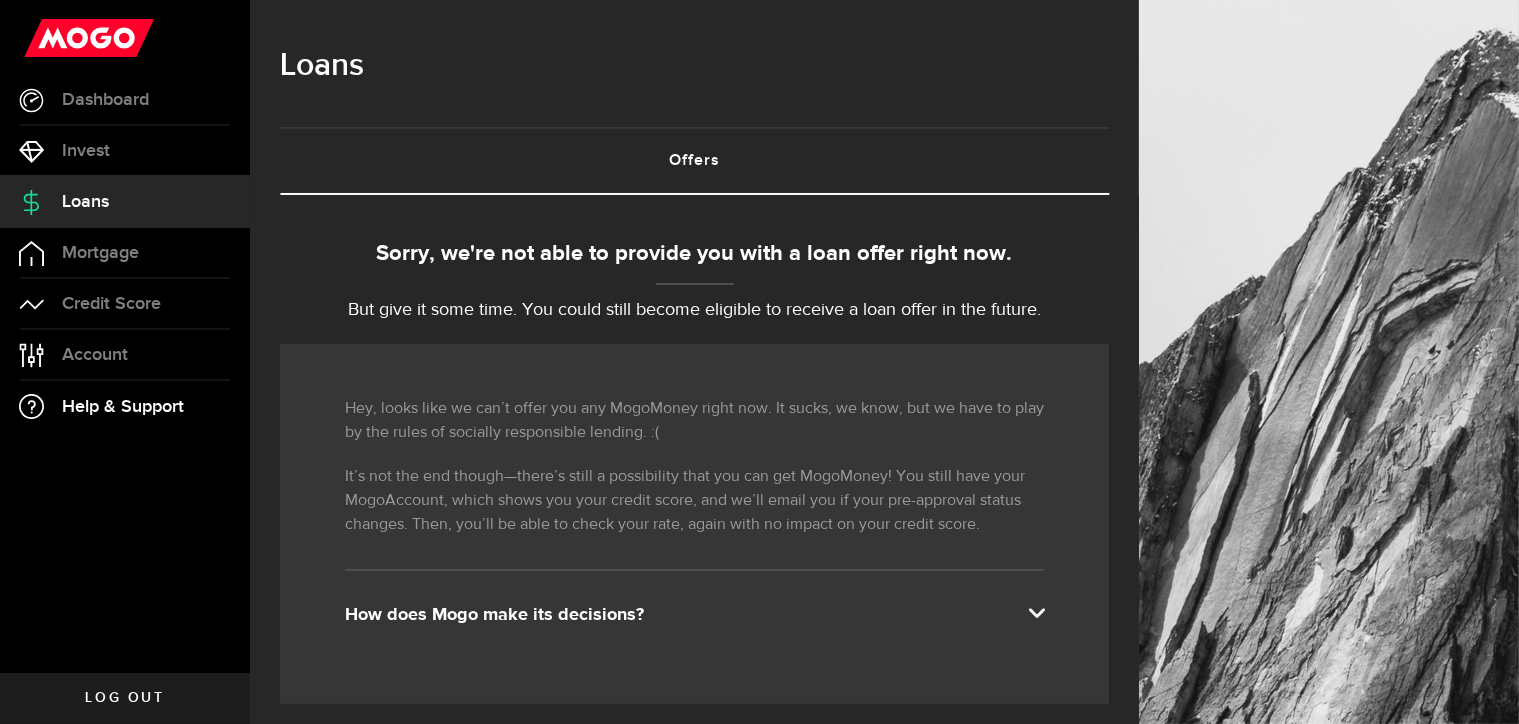 click on "Help & Support" at bounding box center (125, 406) 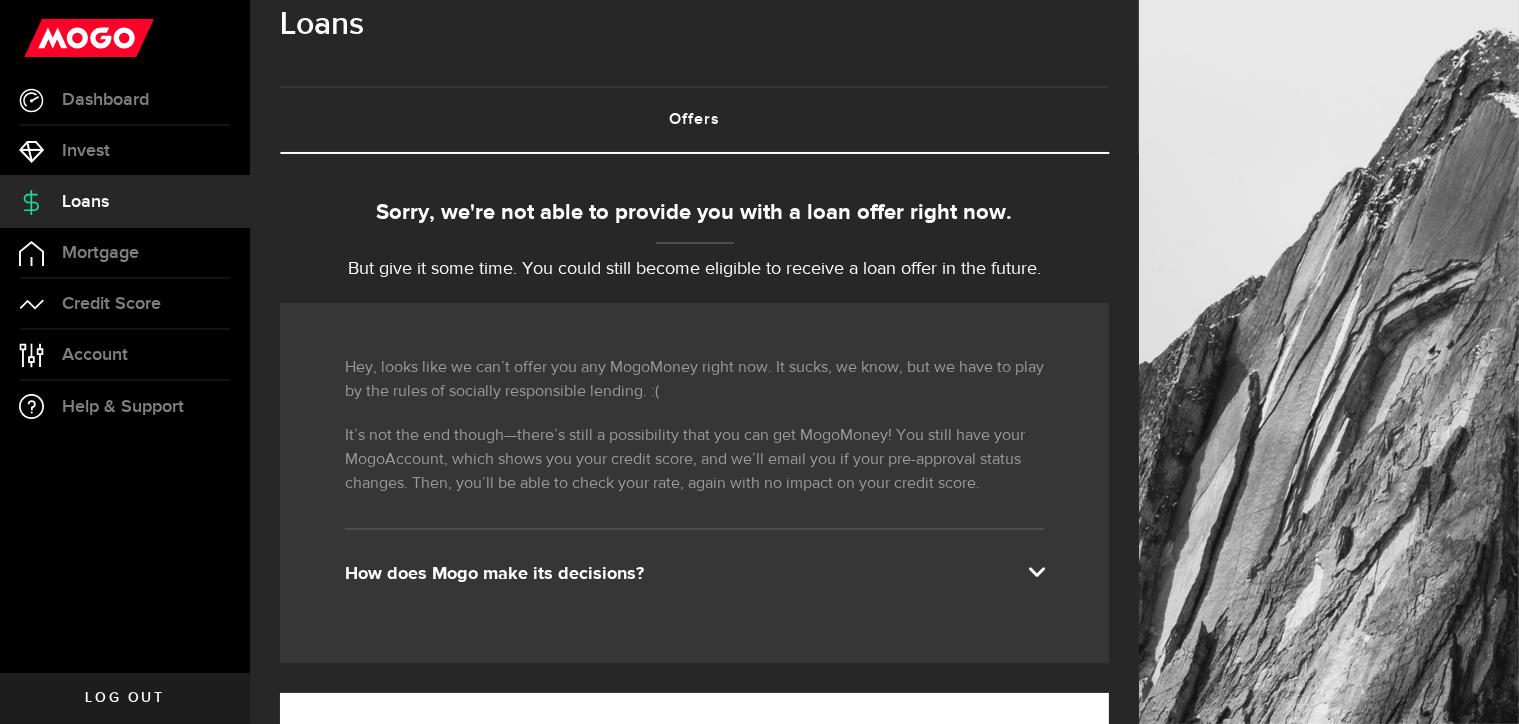 scroll, scrollTop: 0, scrollLeft: 0, axis: both 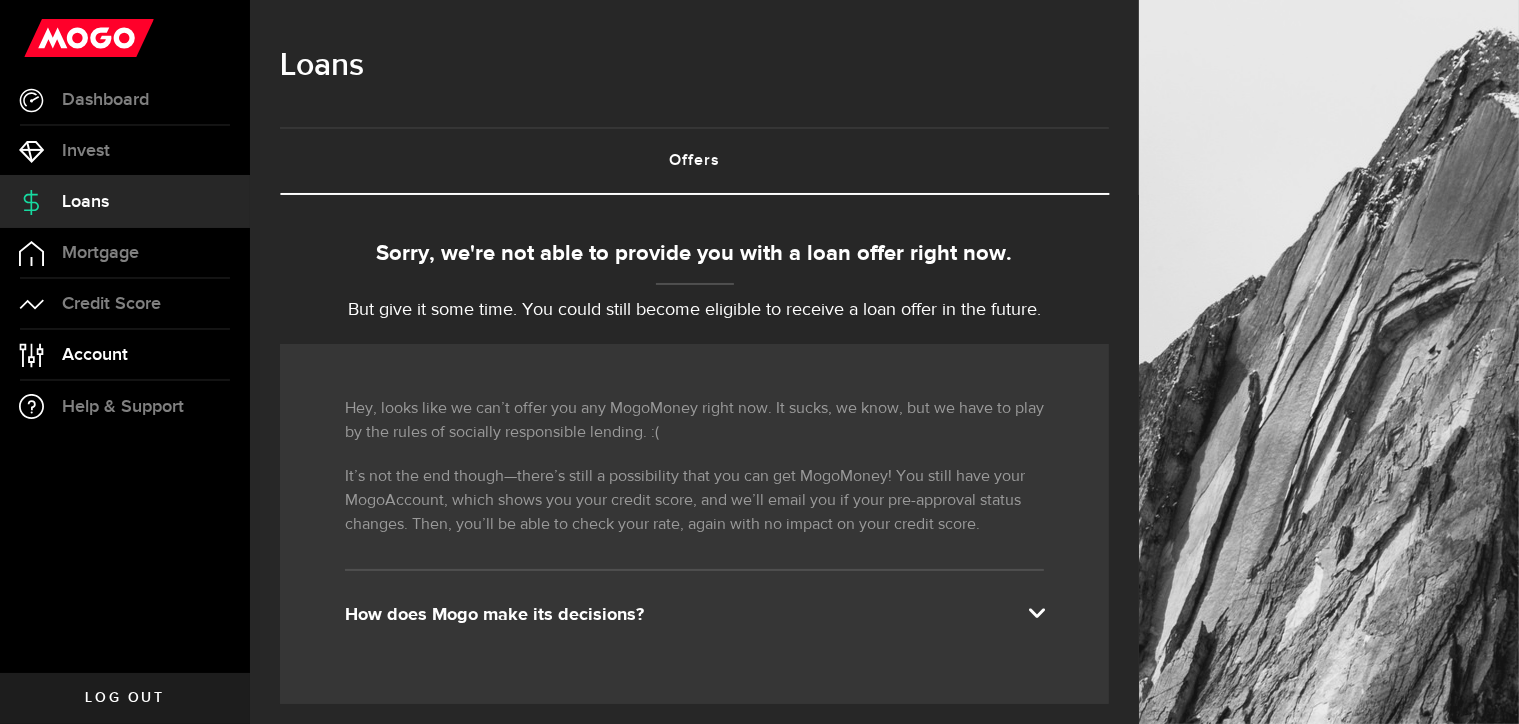 click on "Account" at bounding box center [95, 355] 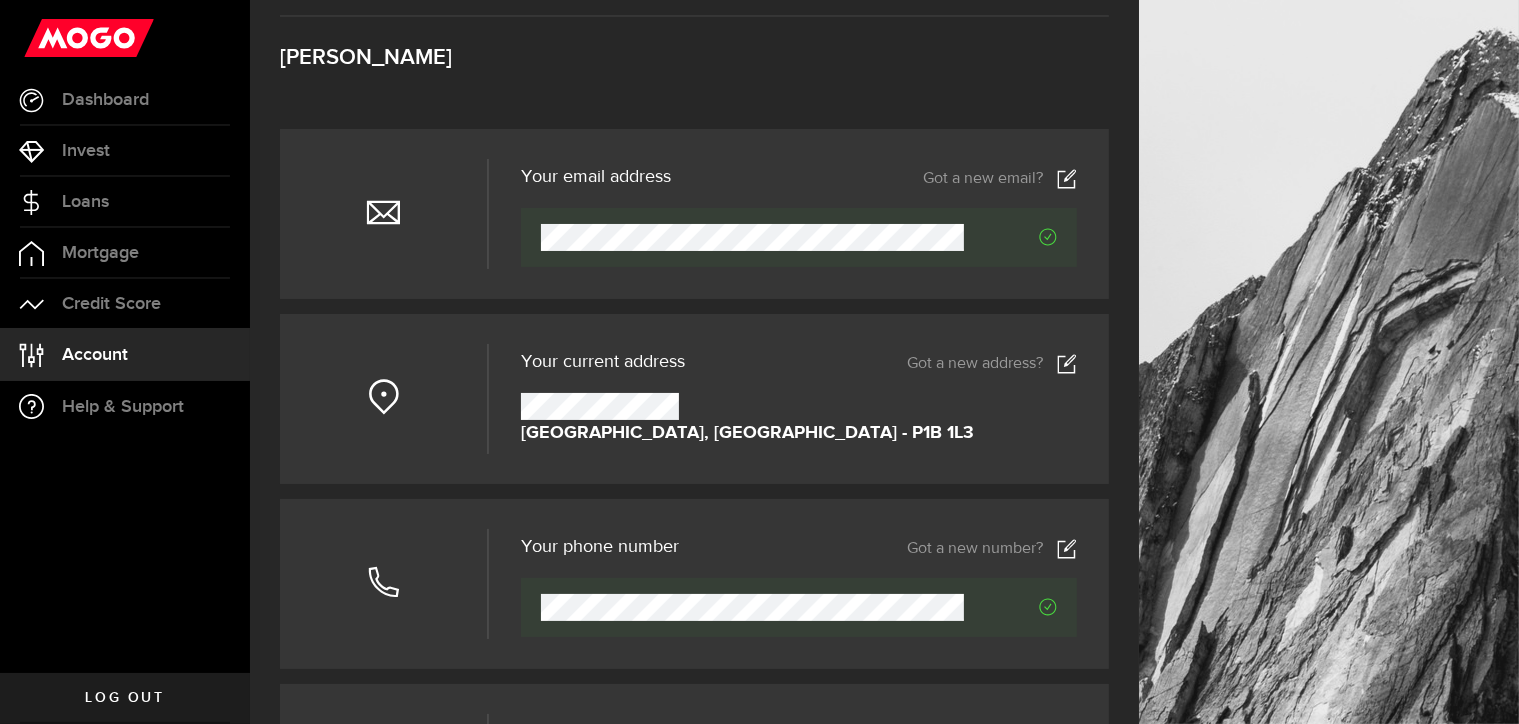 scroll, scrollTop: 0, scrollLeft: 0, axis: both 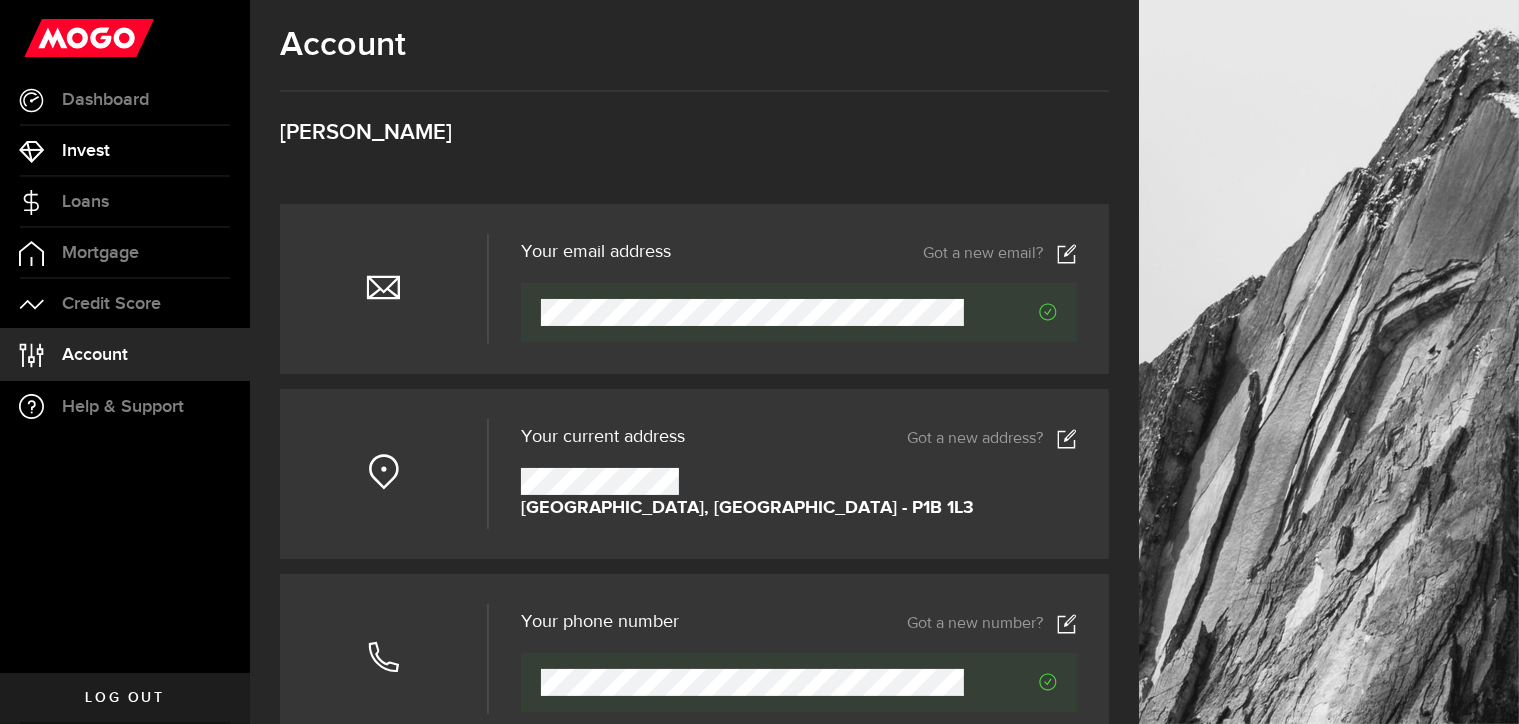 click on "Invest" at bounding box center (86, 151) 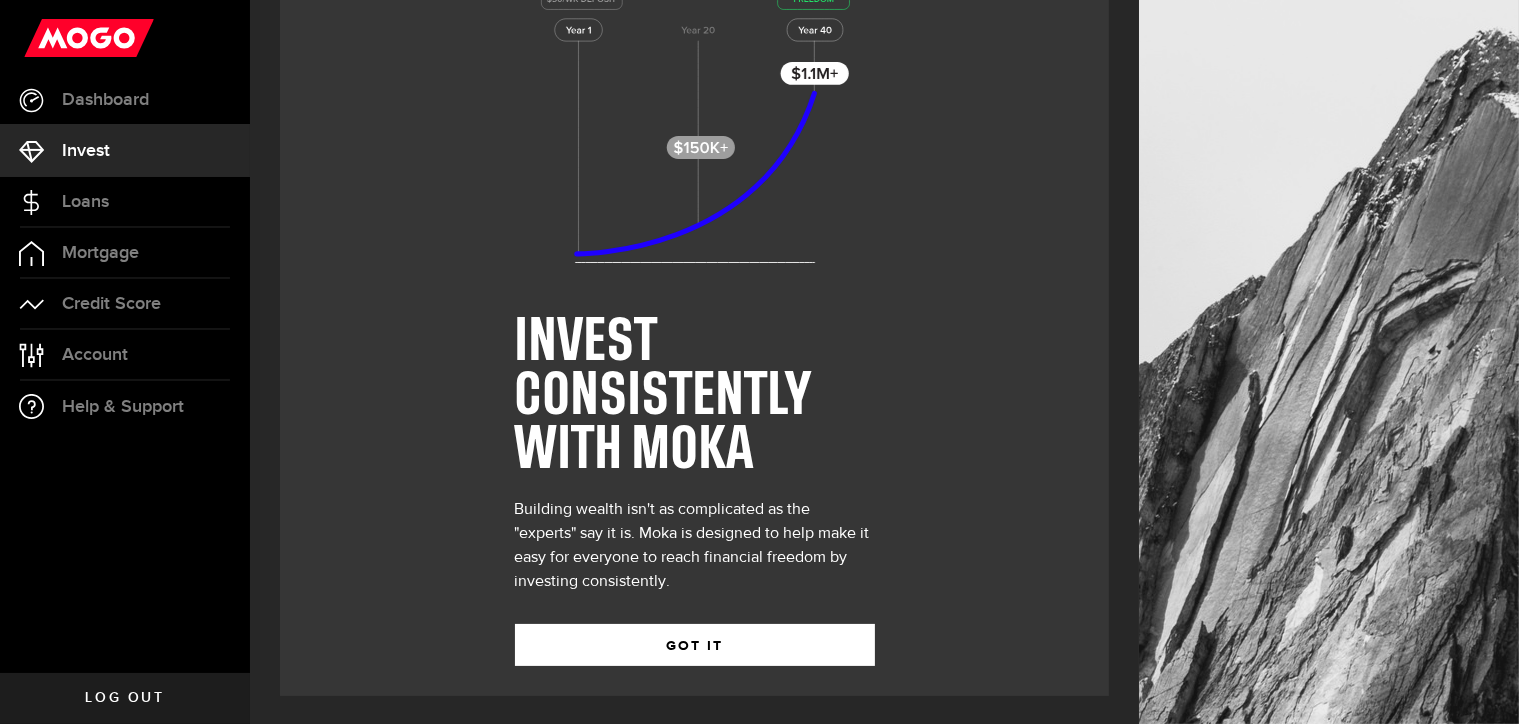 scroll, scrollTop: 0, scrollLeft: 0, axis: both 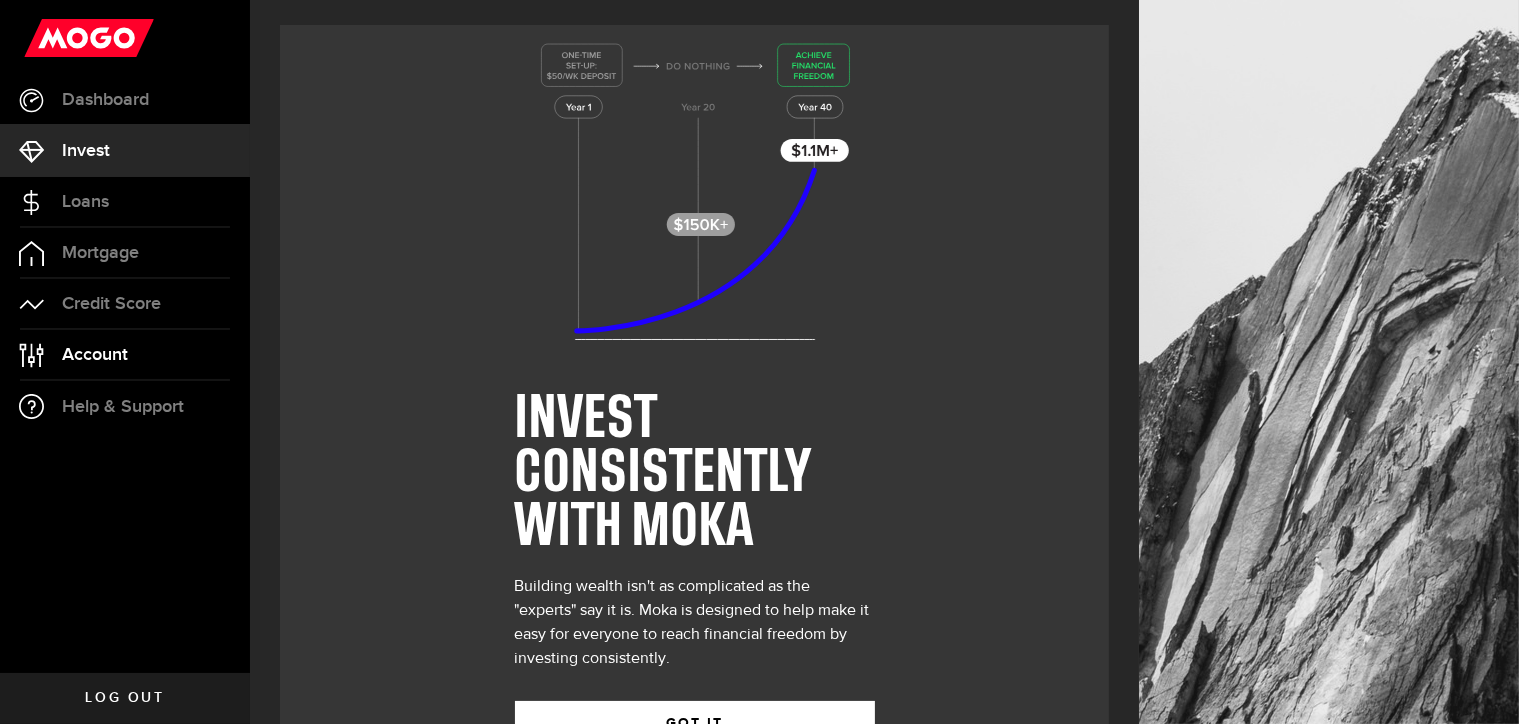 click on "Account" at bounding box center [95, 355] 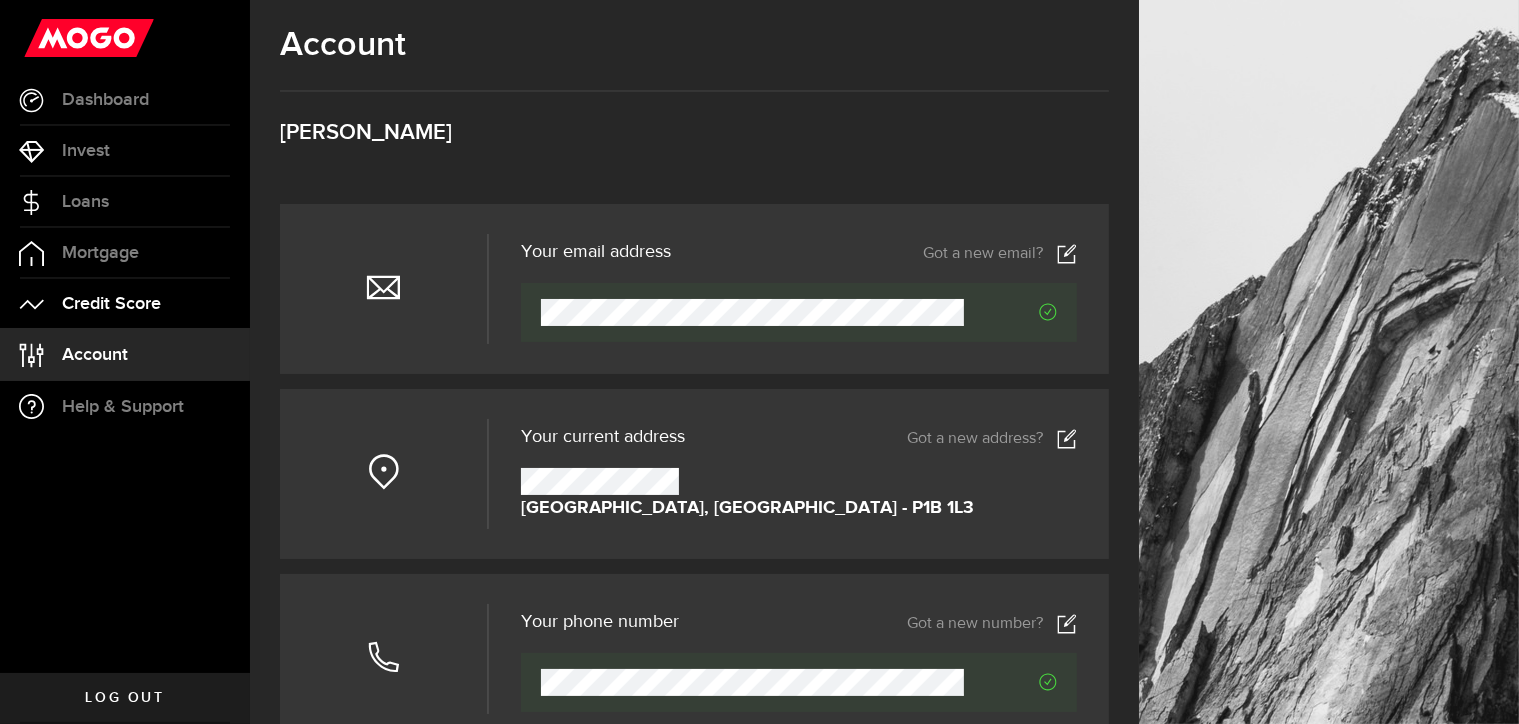 click on "Credit Score" at bounding box center [111, 304] 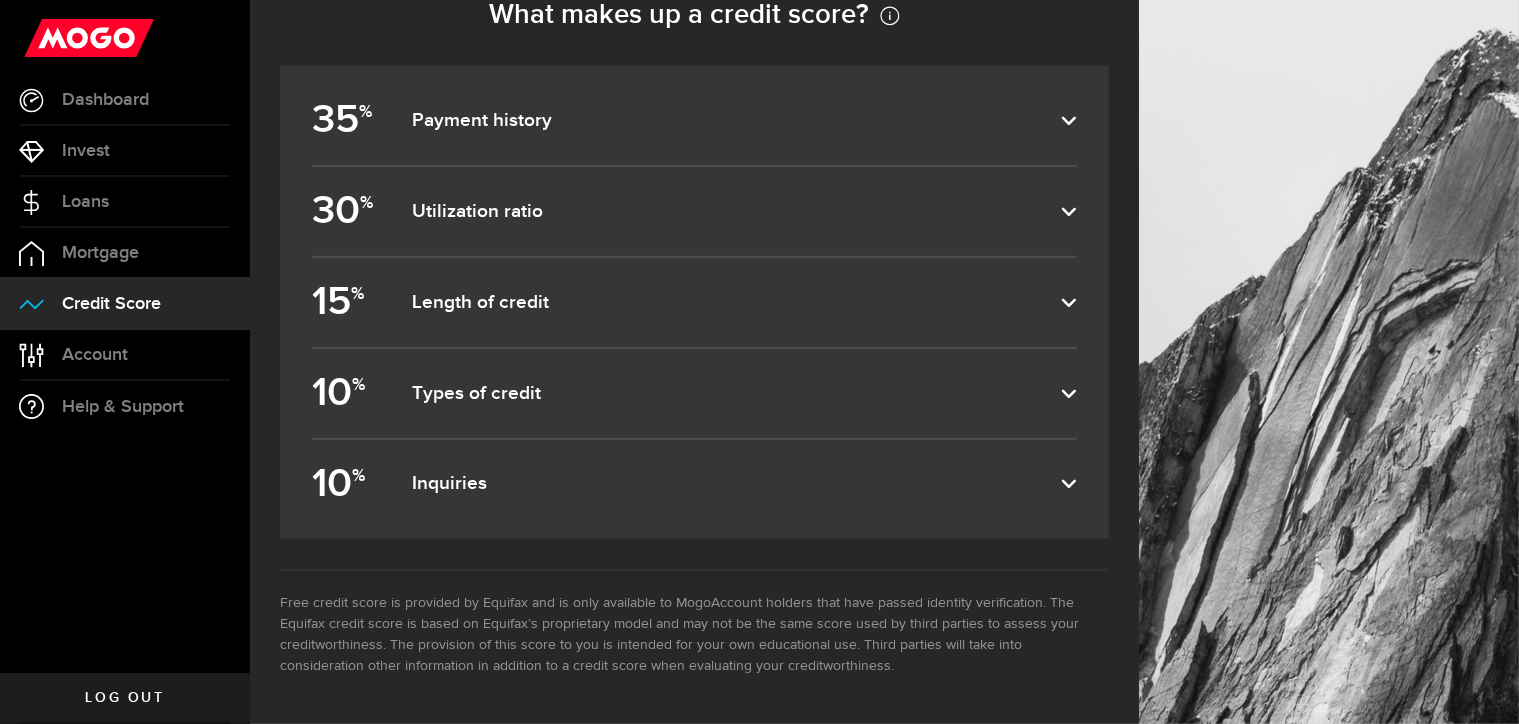 scroll, scrollTop: 970, scrollLeft: 0, axis: vertical 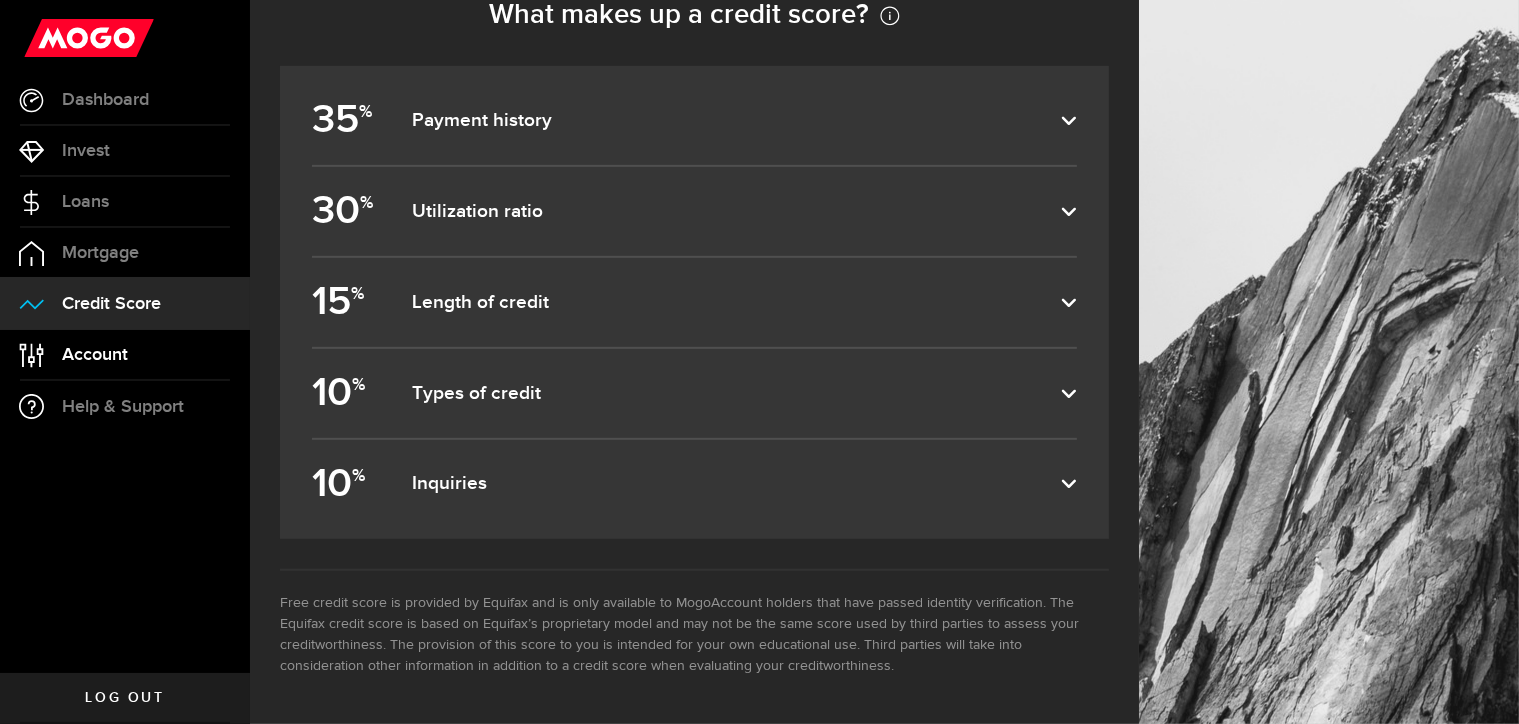 click on "Account" at bounding box center (95, 355) 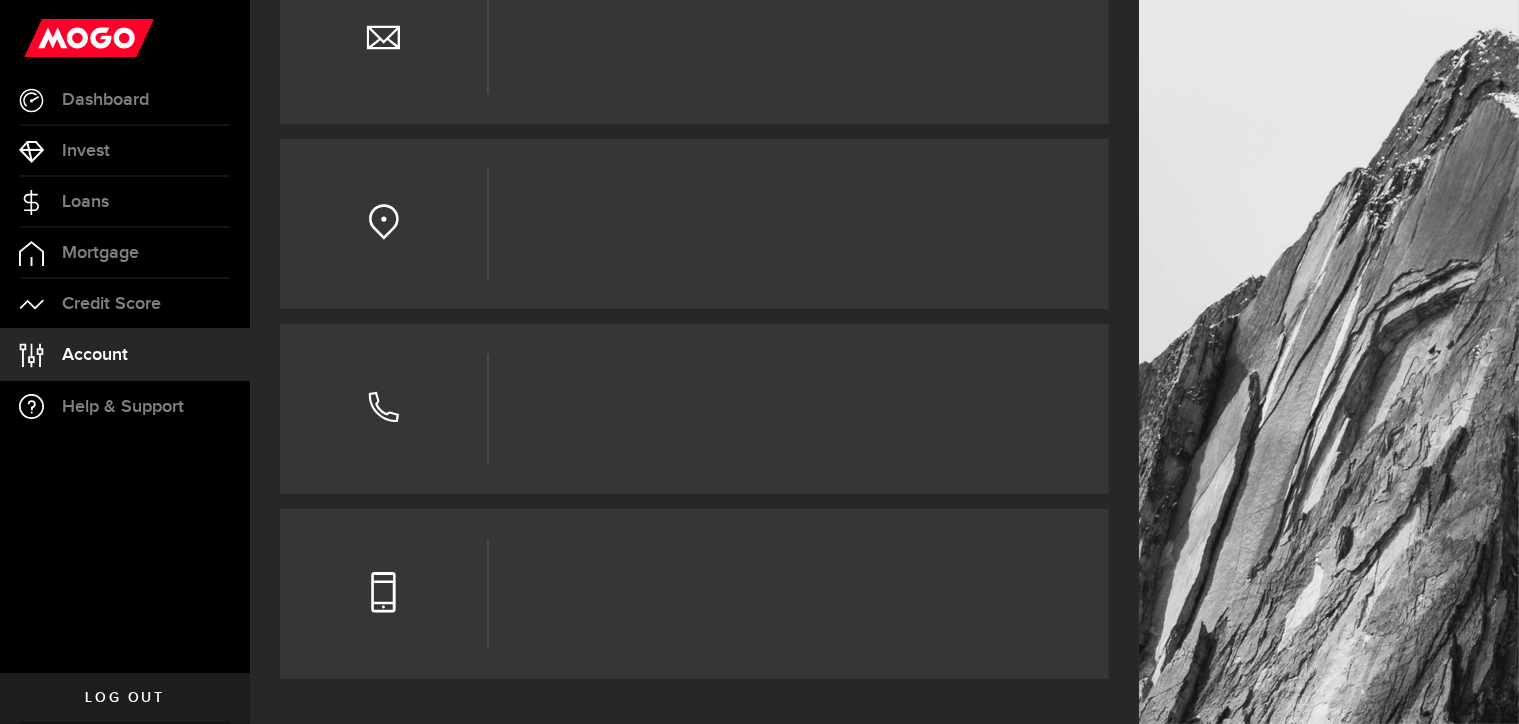 scroll, scrollTop: 0, scrollLeft: 0, axis: both 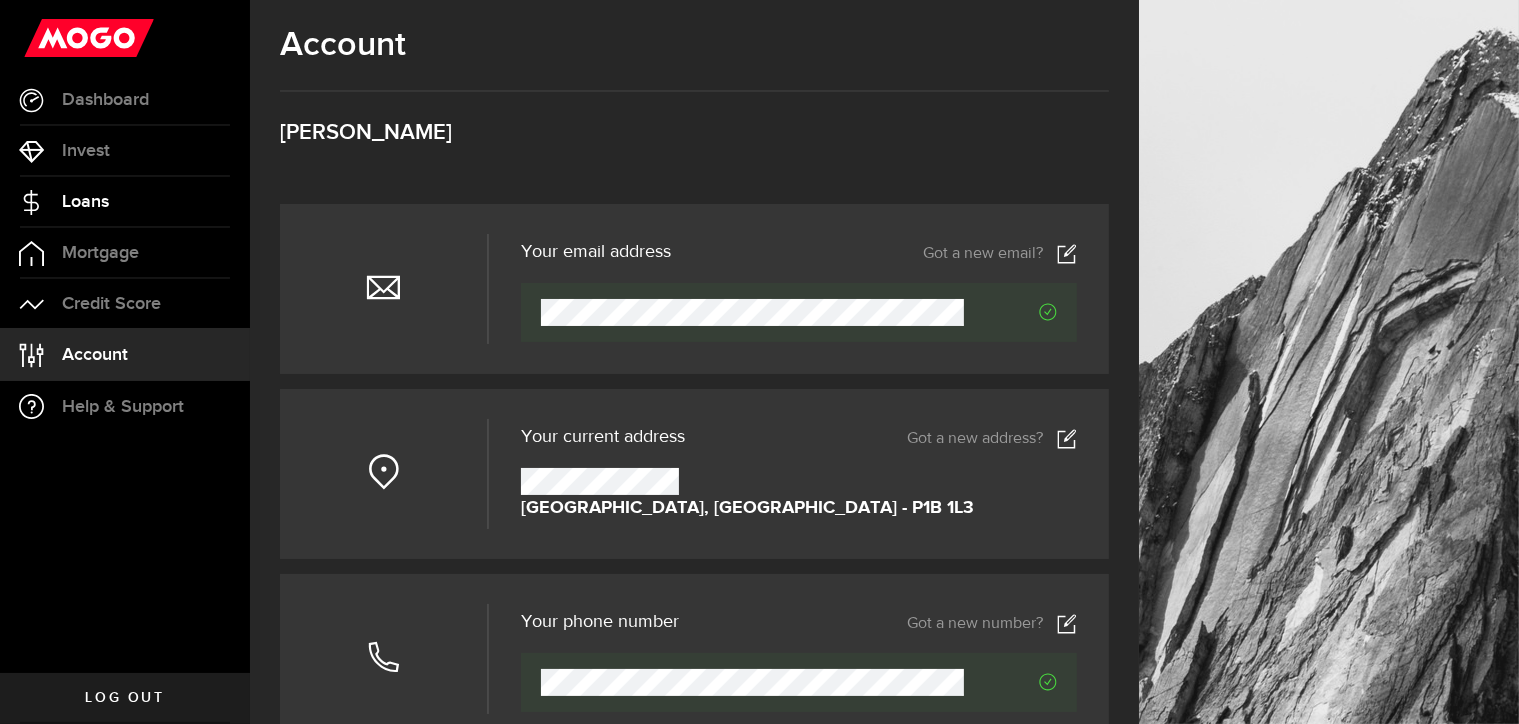 click on "Loans" at bounding box center [85, 202] 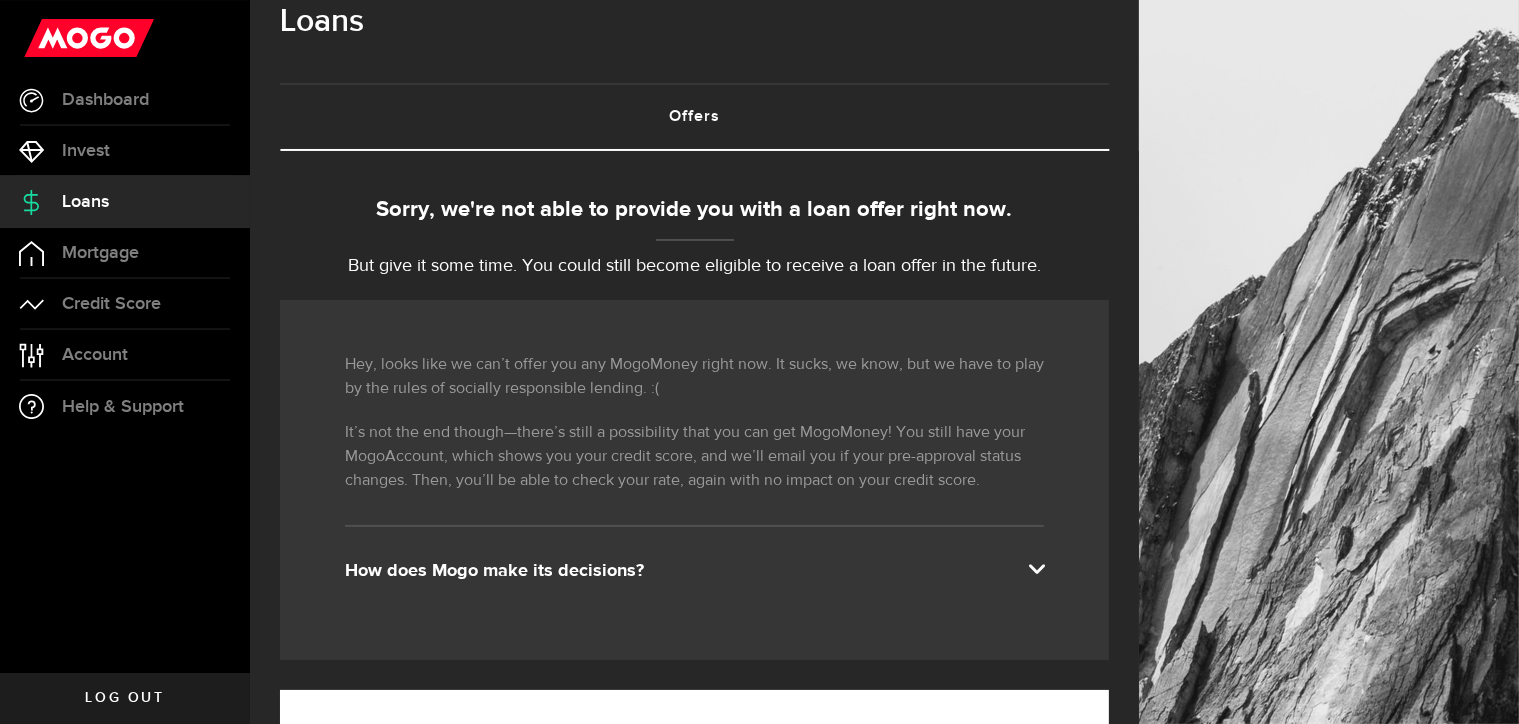 scroll, scrollTop: 0, scrollLeft: 0, axis: both 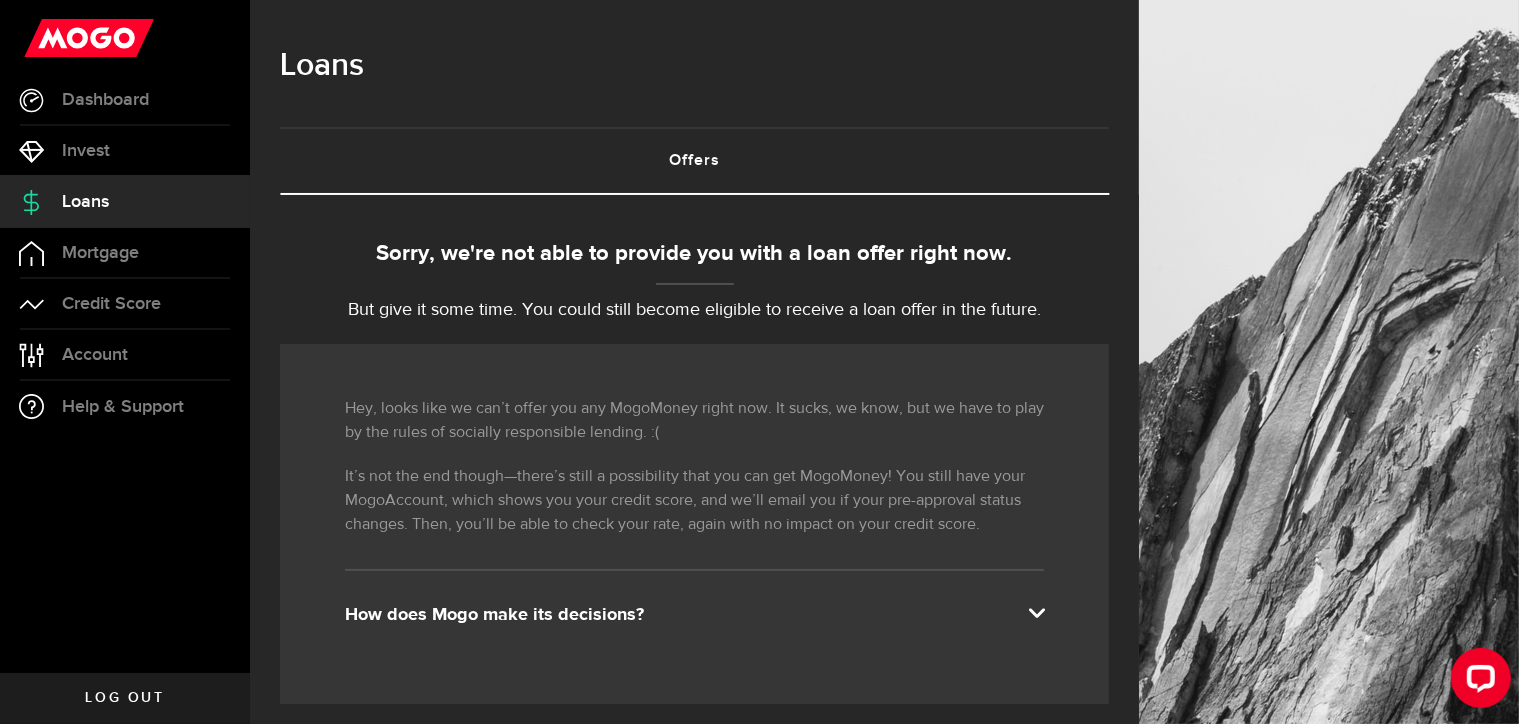 click on "Log out" at bounding box center [124, 698] 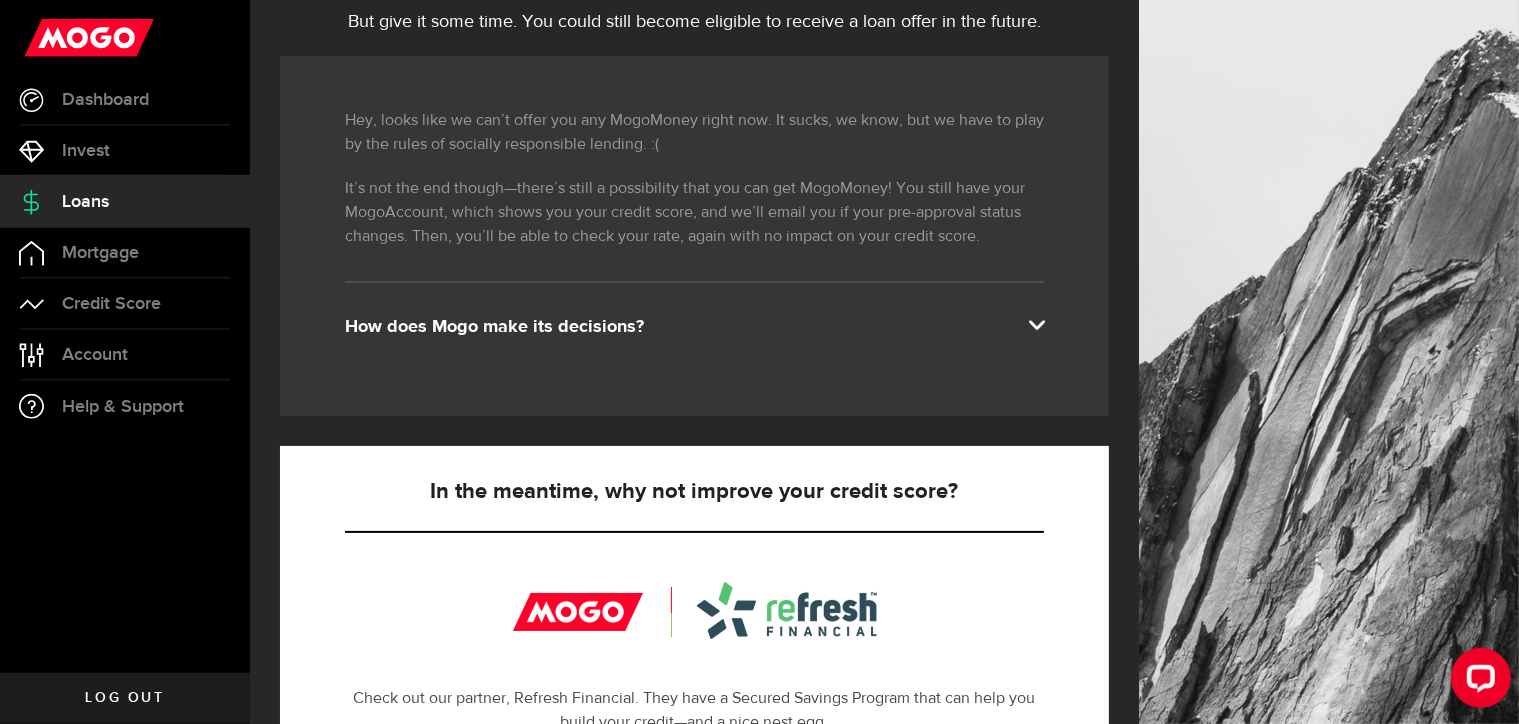 scroll, scrollTop: 281, scrollLeft: 0, axis: vertical 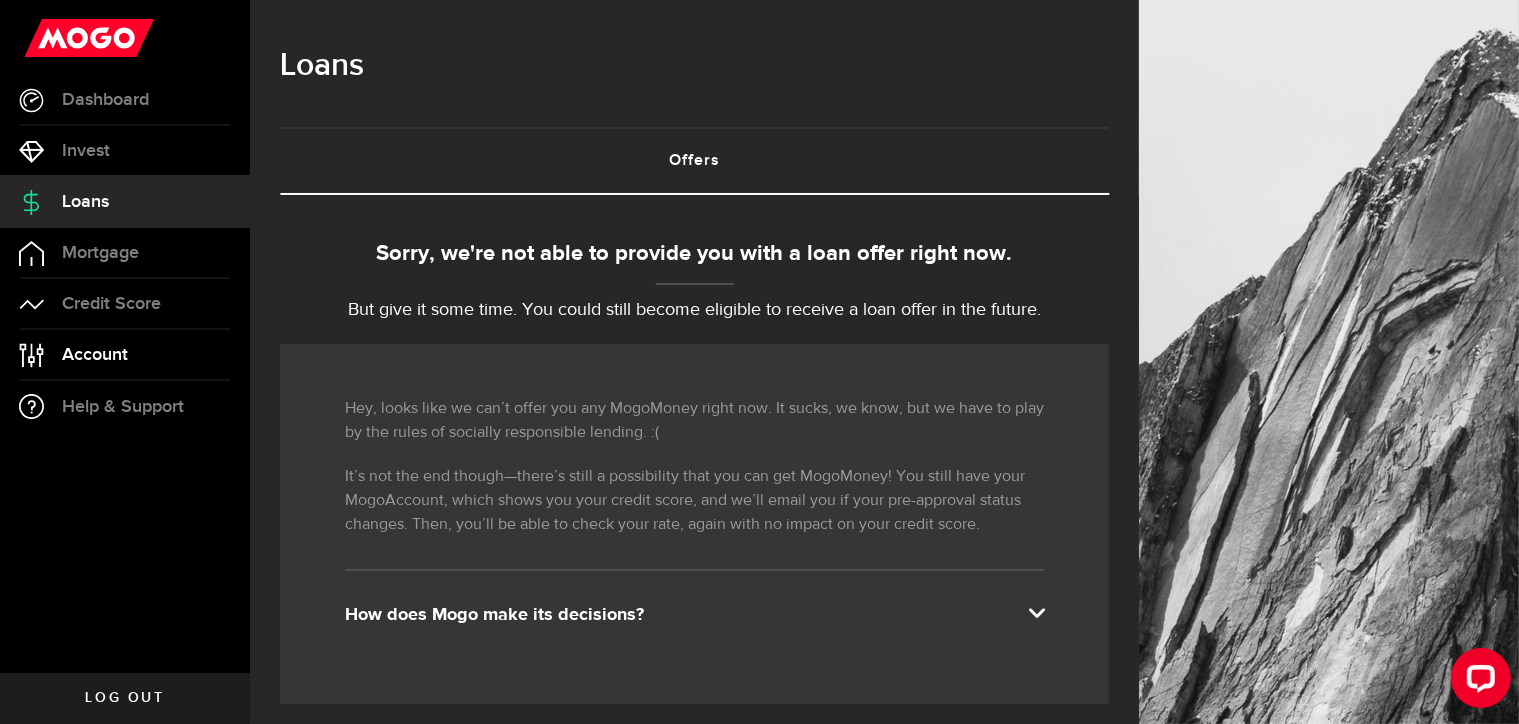click on "Account" at bounding box center (95, 355) 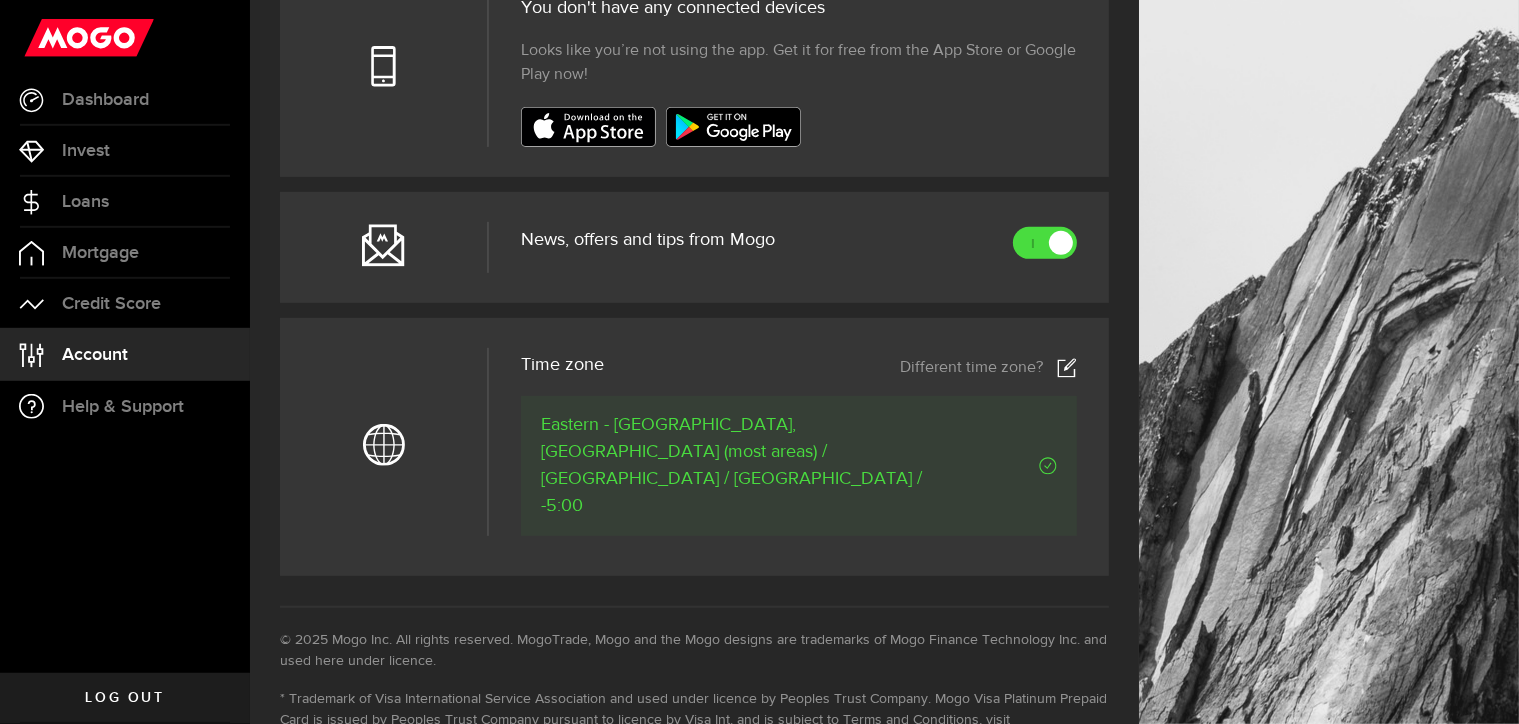 scroll, scrollTop: 840, scrollLeft: 0, axis: vertical 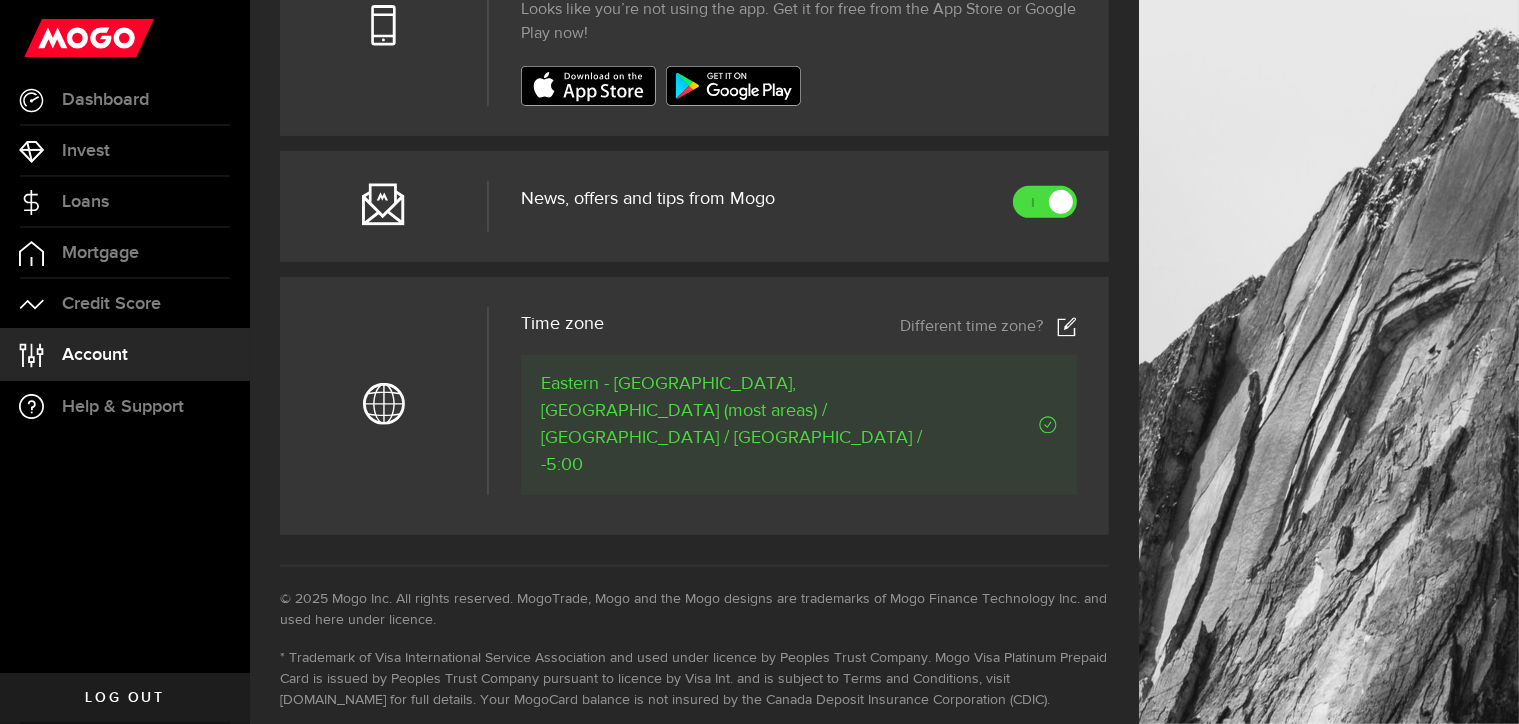 click 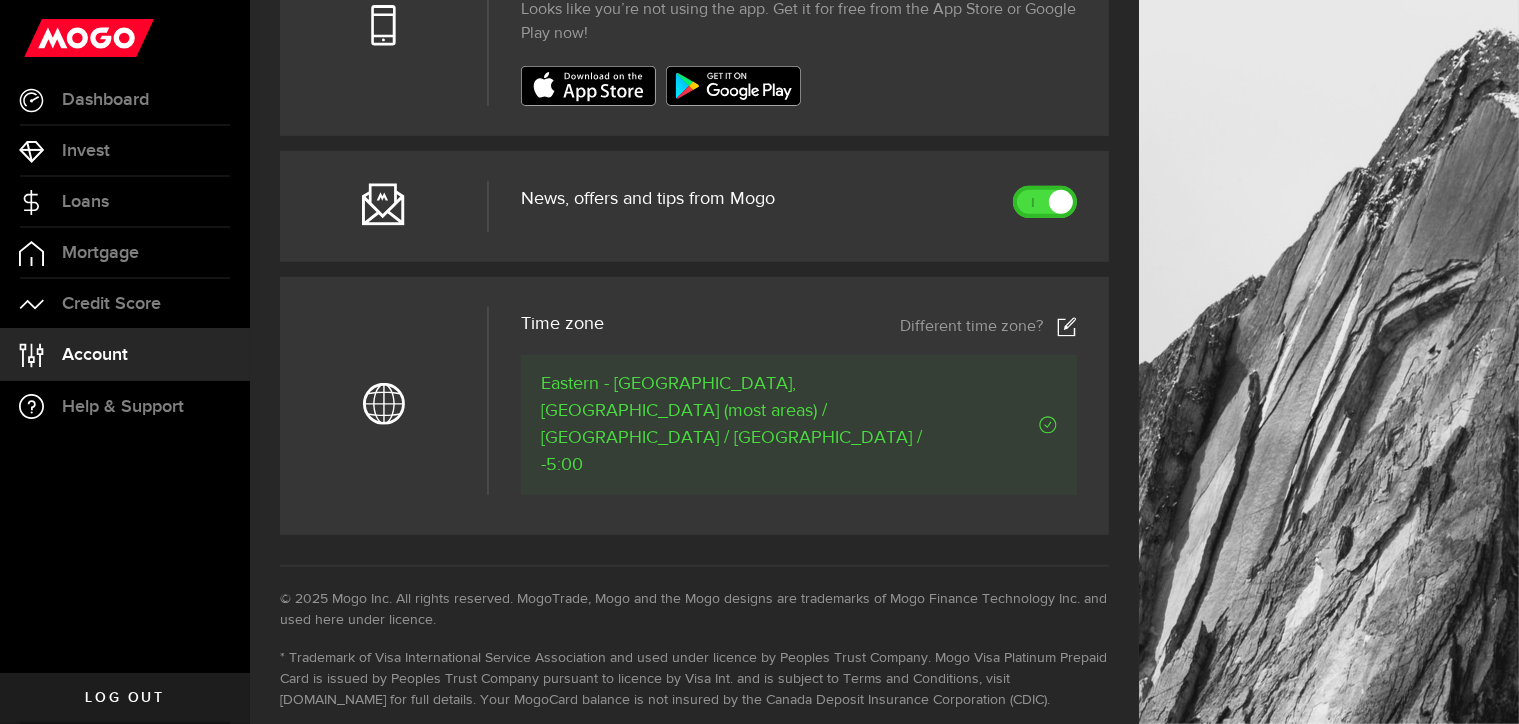 click at bounding box center (1045, 202) 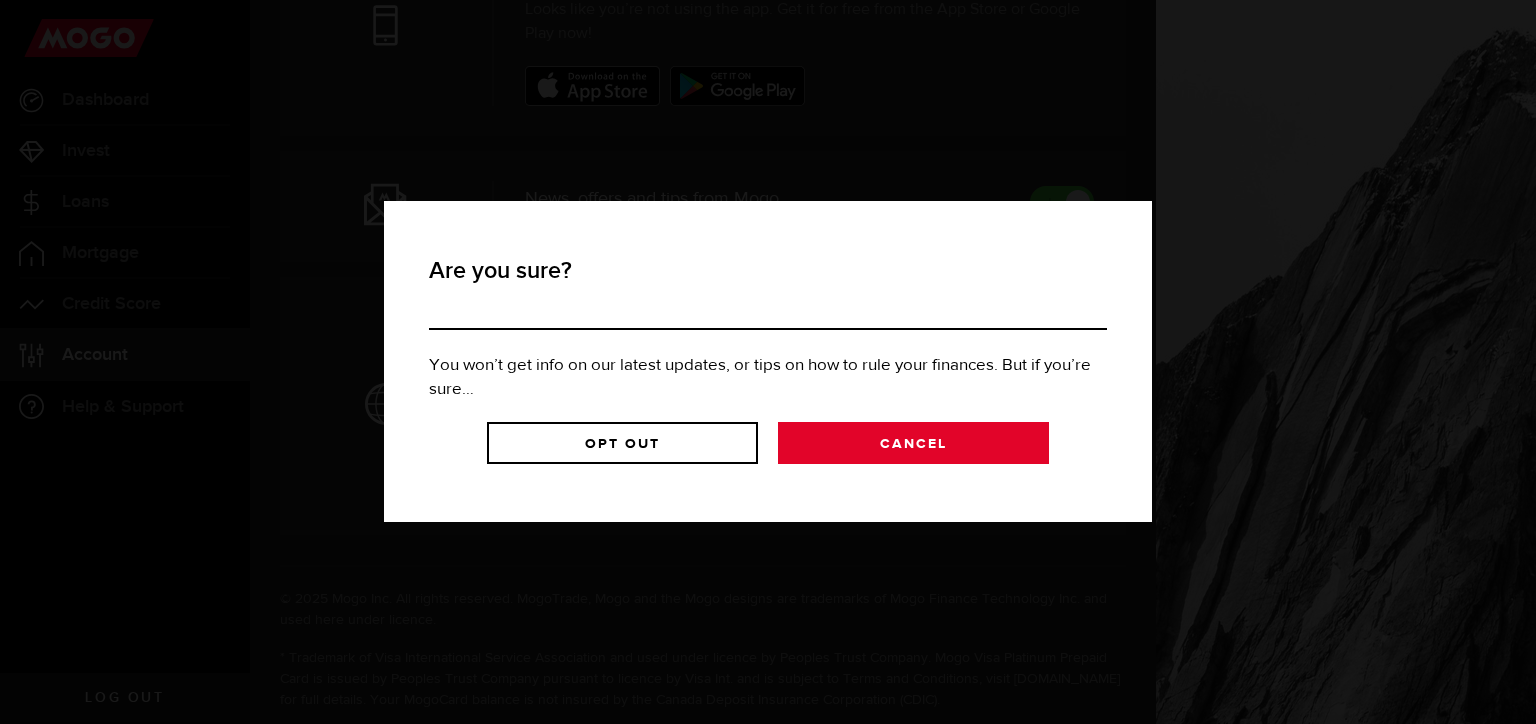 click on "Cancel" at bounding box center (913, 443) 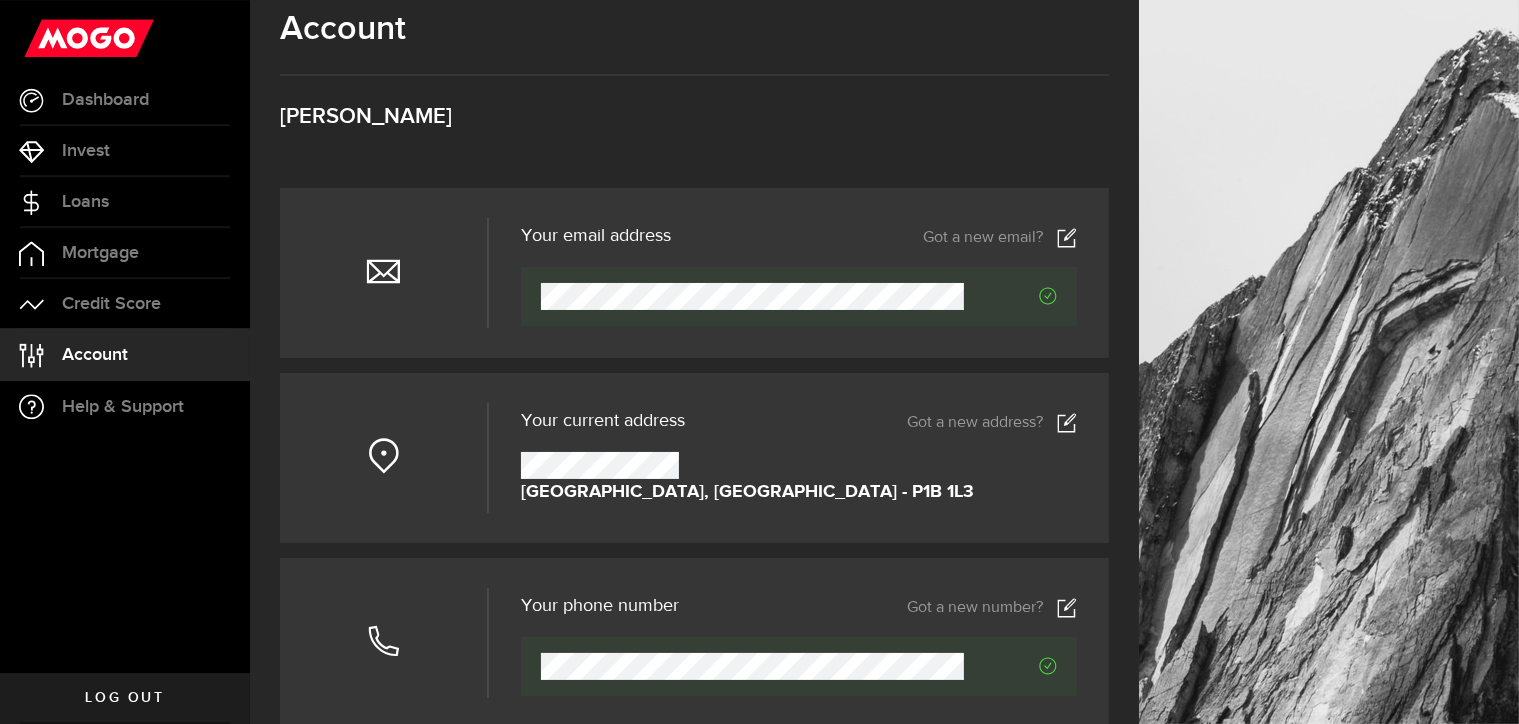 scroll, scrollTop: 0, scrollLeft: 0, axis: both 